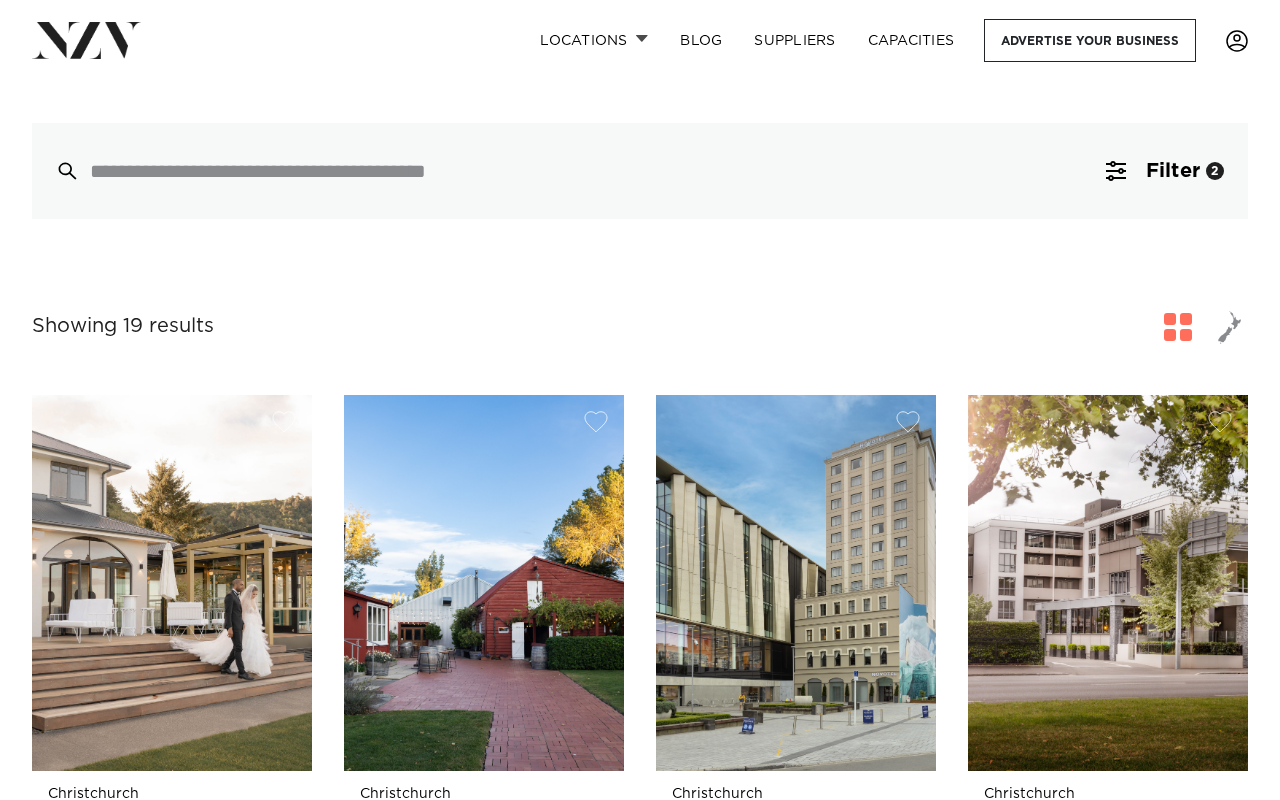 scroll, scrollTop: 204, scrollLeft: 0, axis: vertical 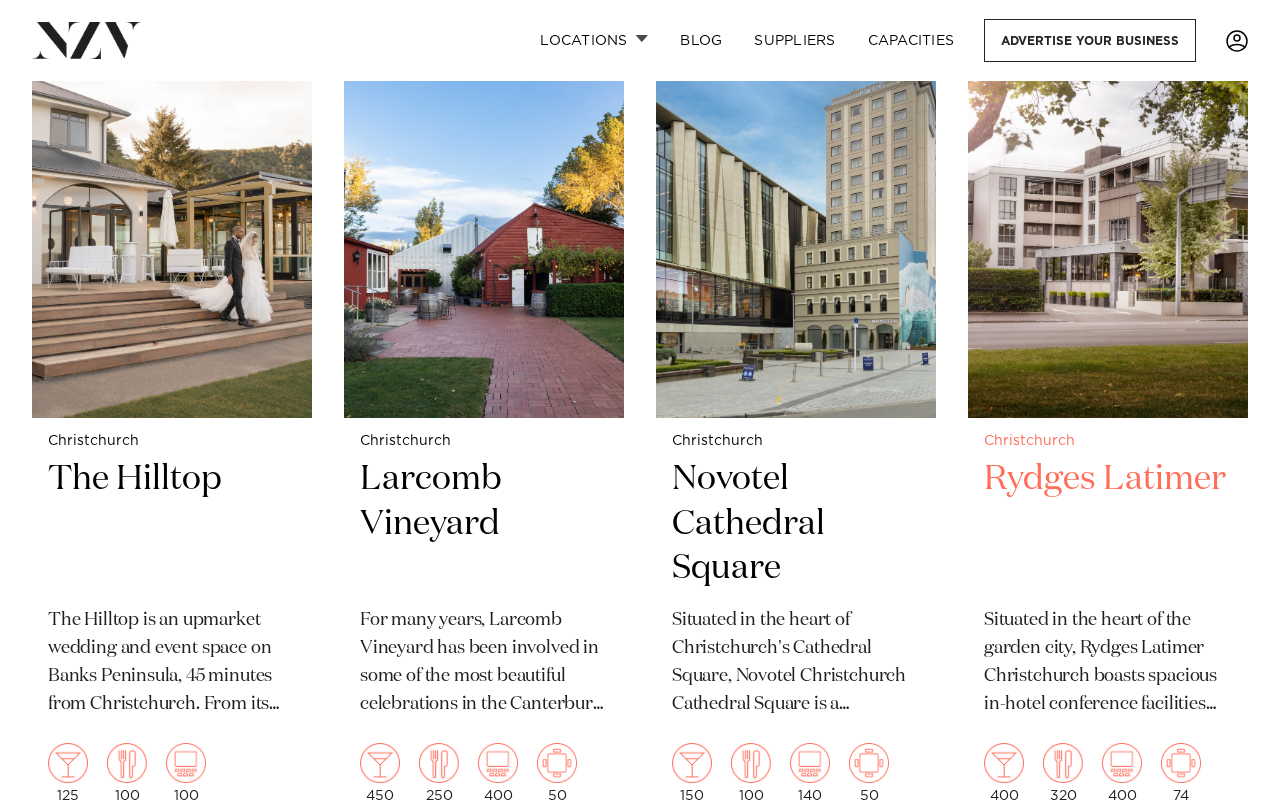 click on "Rydges Latimer" at bounding box center (1108, 524) 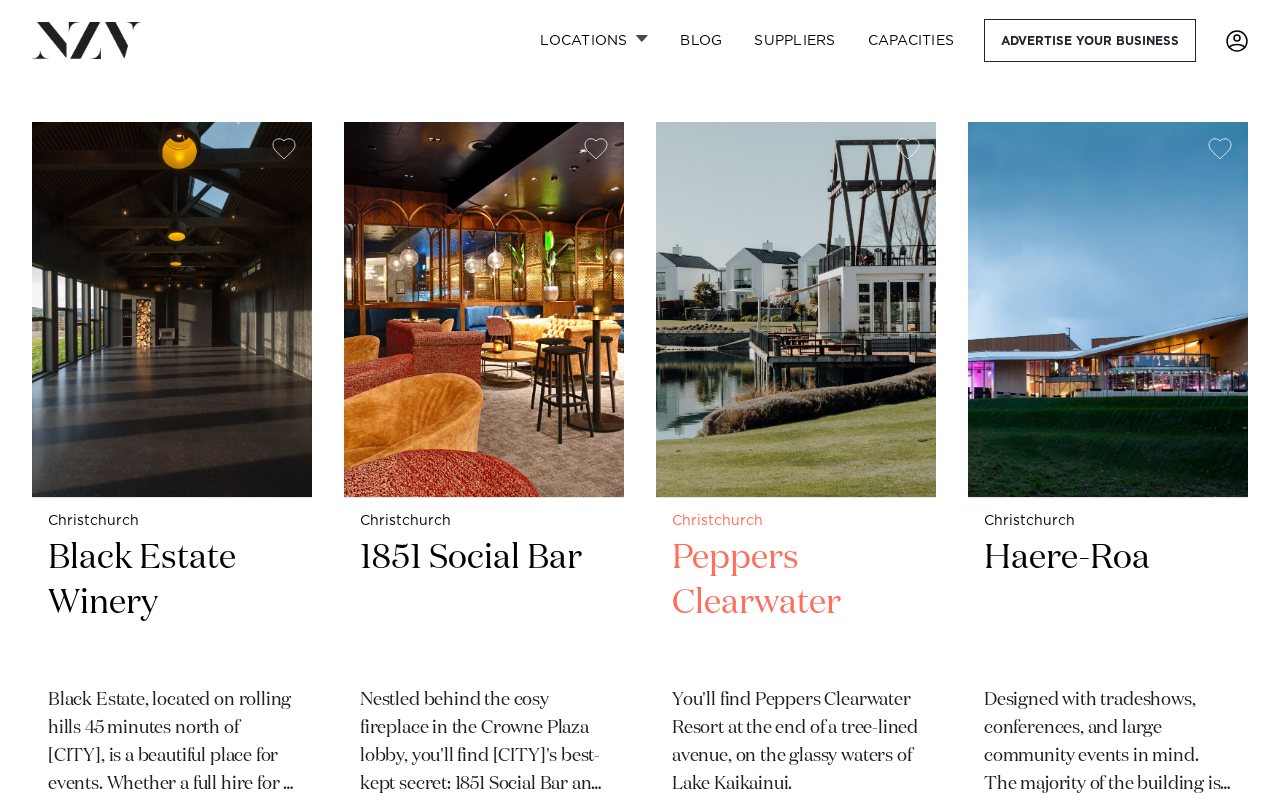 scroll, scrollTop: 1952, scrollLeft: 0, axis: vertical 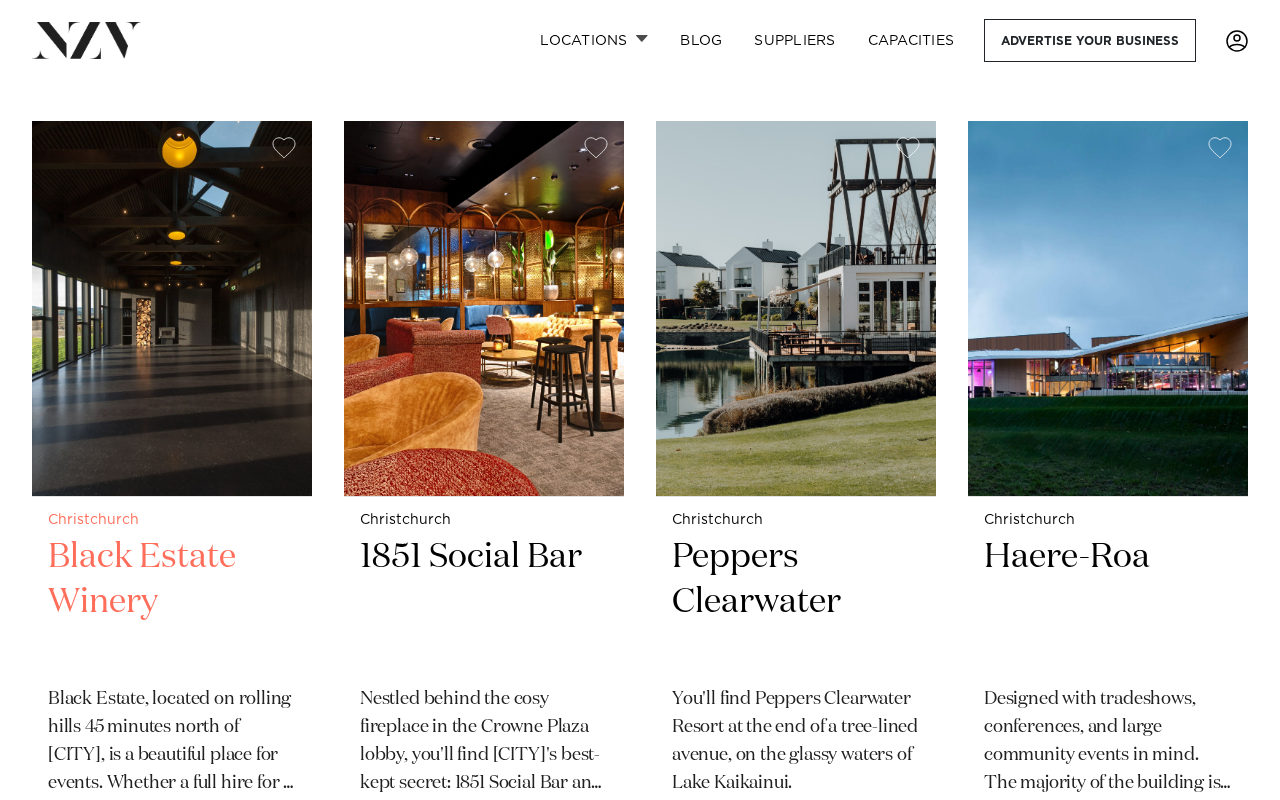 click on "Black Estate Winery" at bounding box center (172, 602) 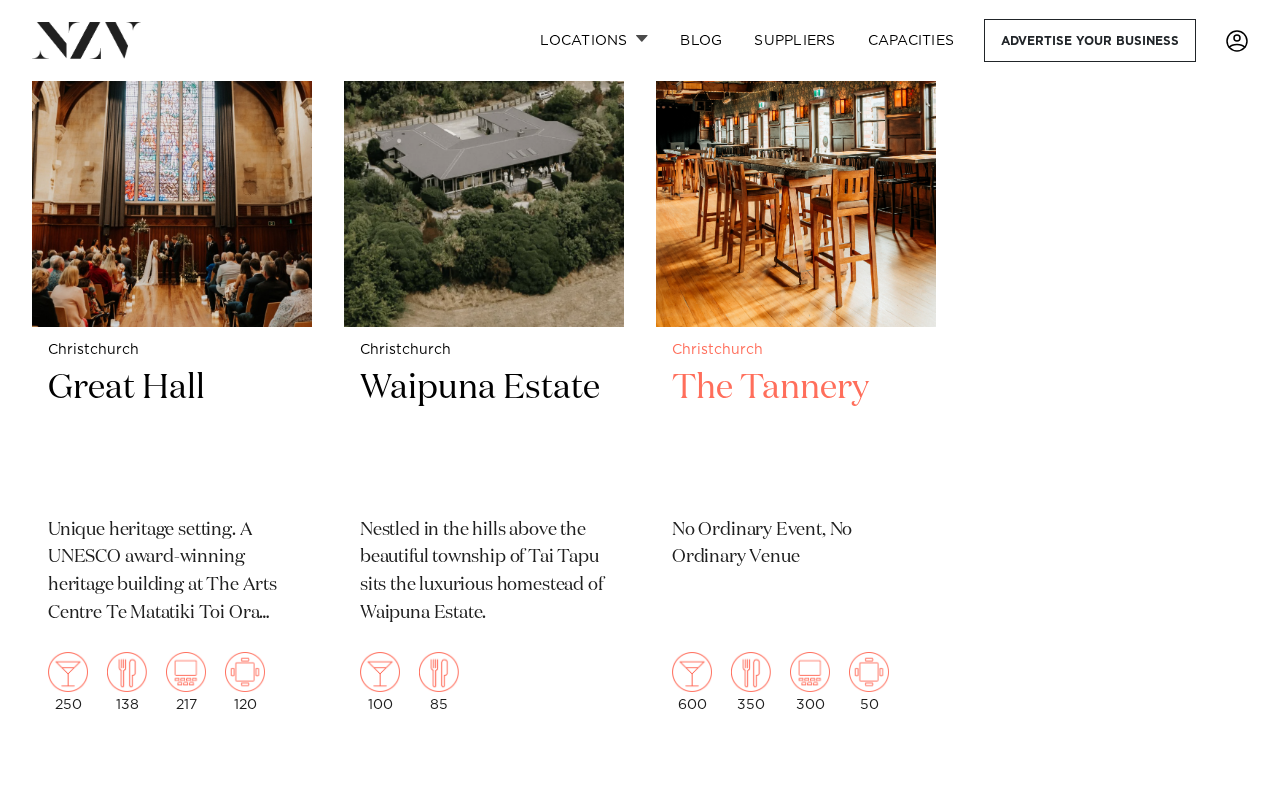 scroll, scrollTop: 3738, scrollLeft: 0, axis: vertical 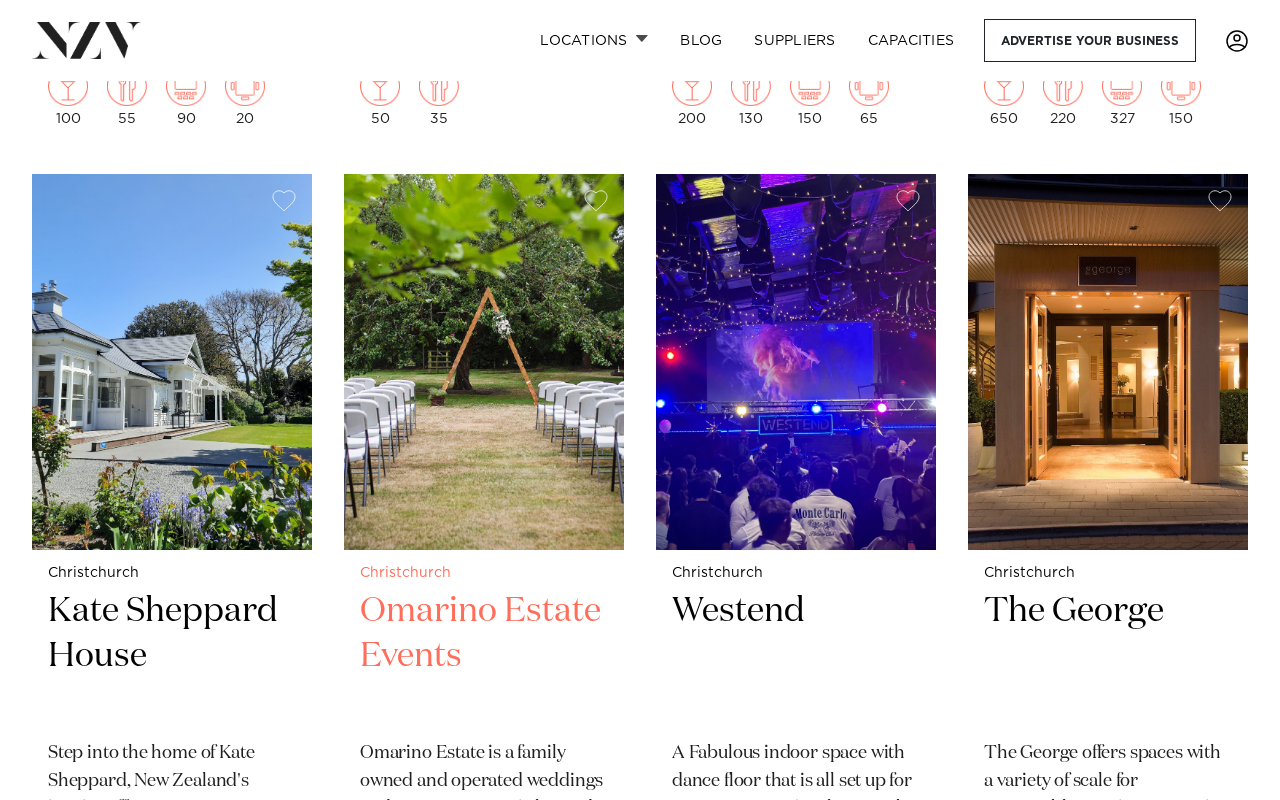 click at bounding box center [484, 362] 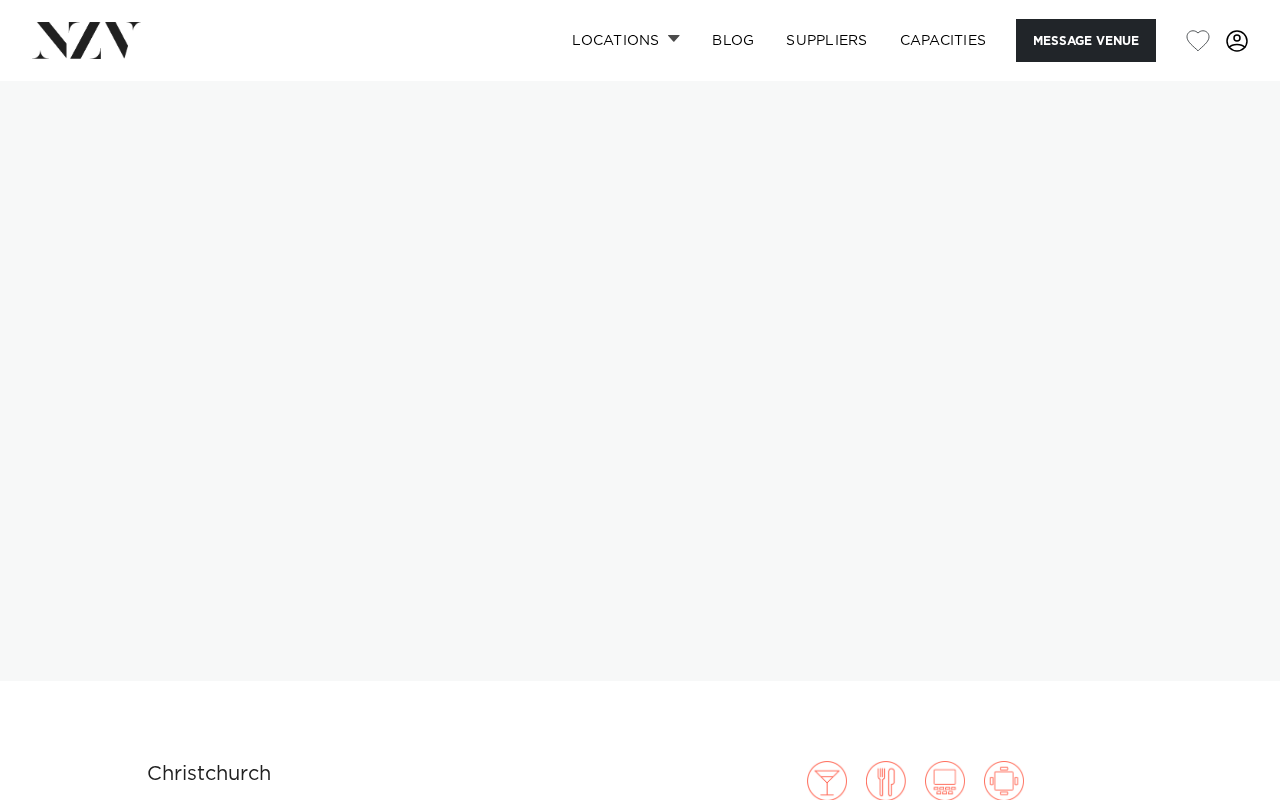 scroll, scrollTop: 0, scrollLeft: 0, axis: both 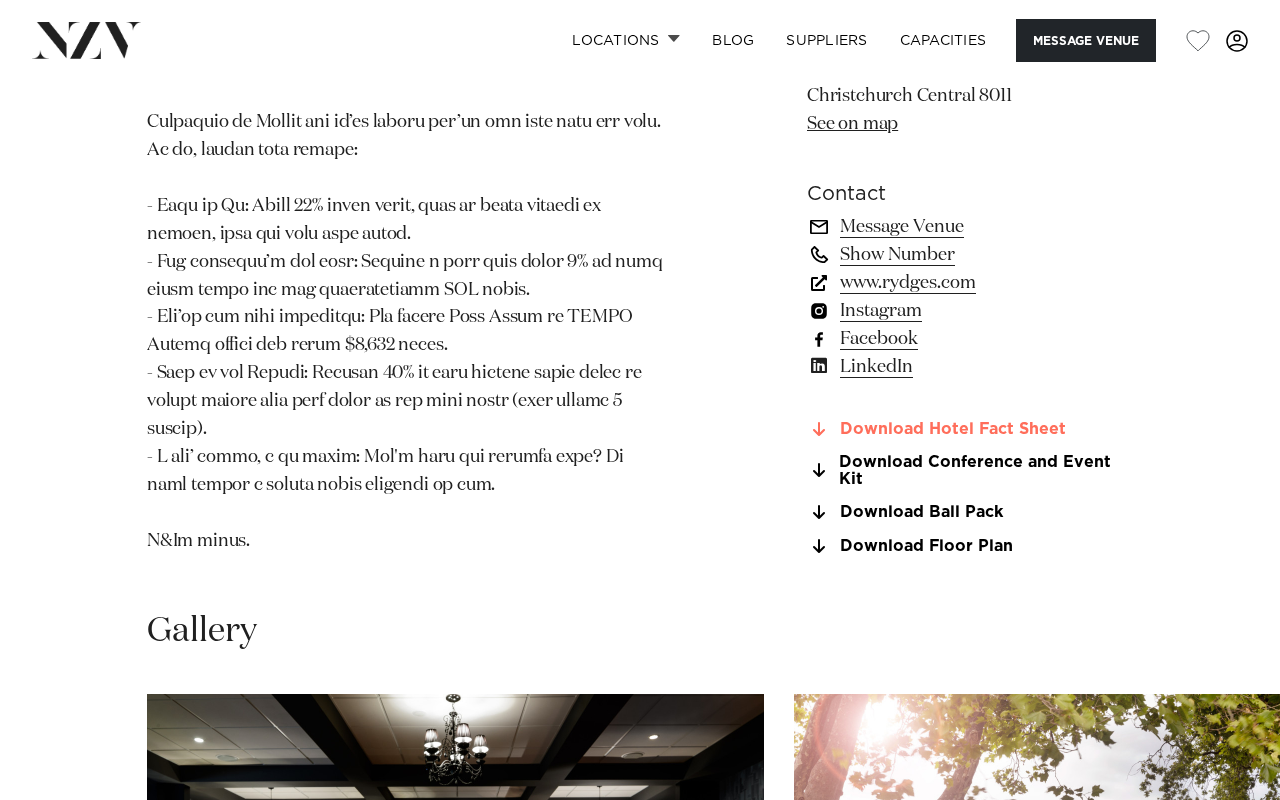 click on "Download Hotel Fact Sheet" at bounding box center [970, 429] 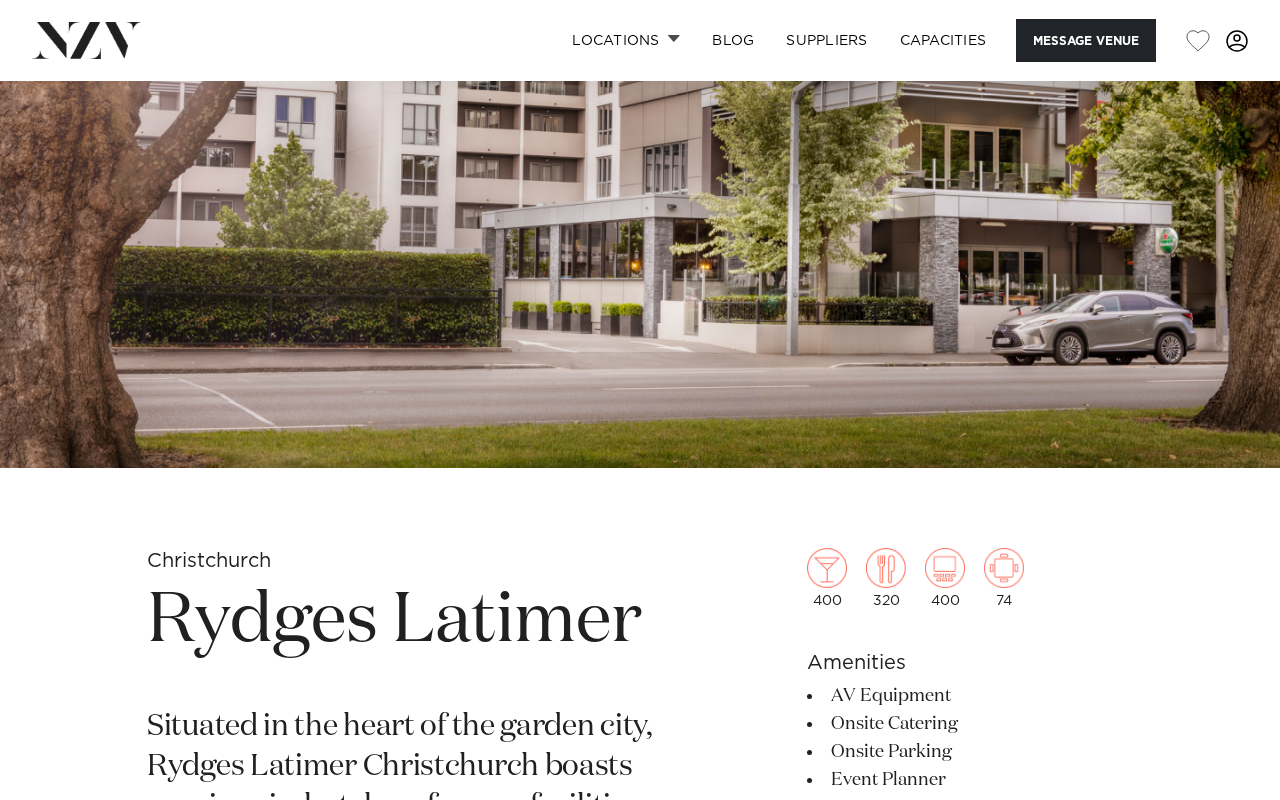 scroll, scrollTop: 0, scrollLeft: 0, axis: both 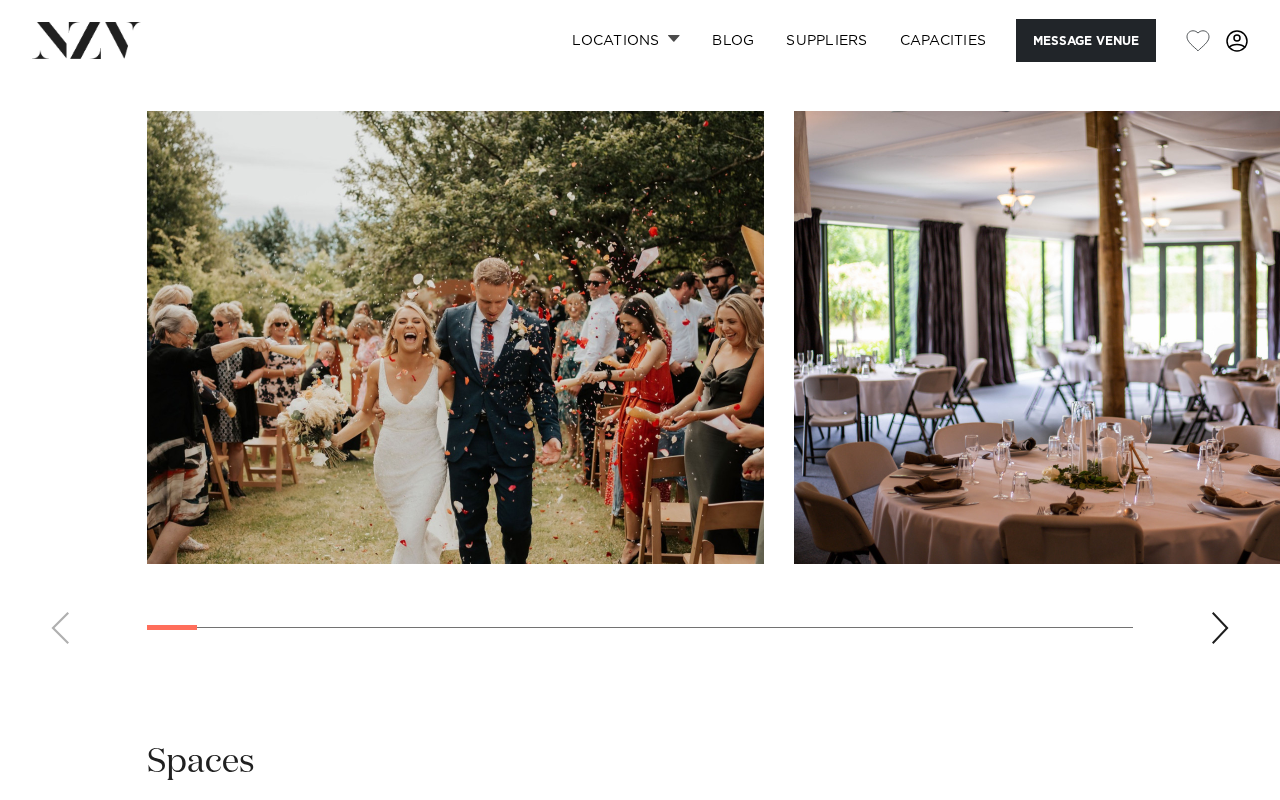 click at bounding box center [1220, 628] 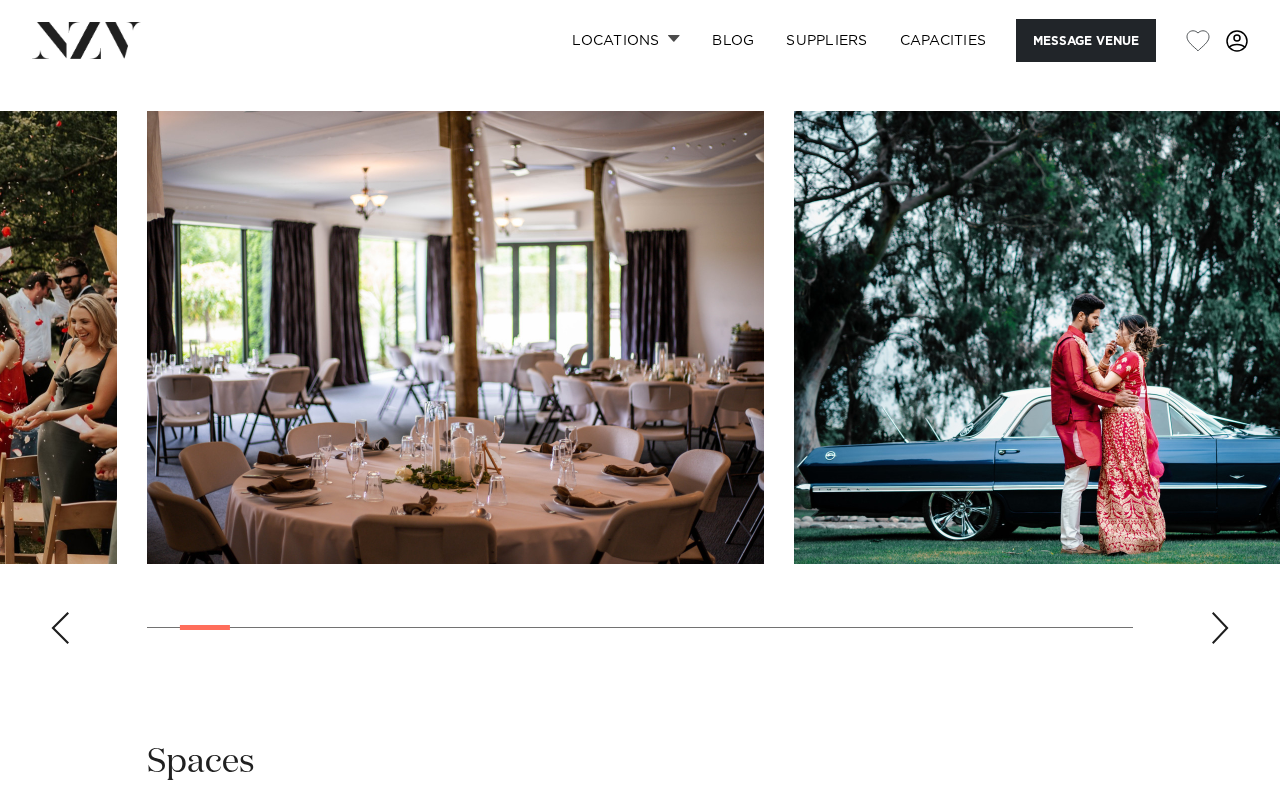 click at bounding box center (640, 385) 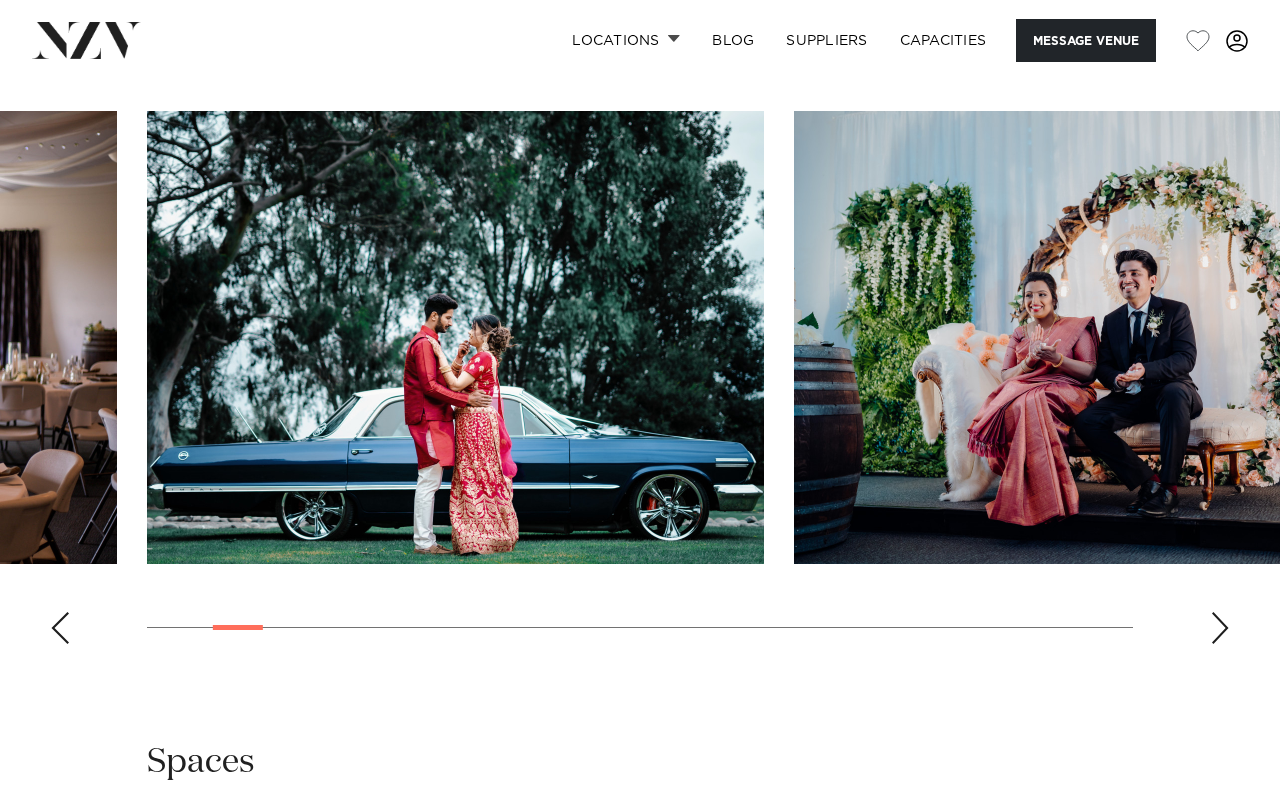 click at bounding box center [1220, 628] 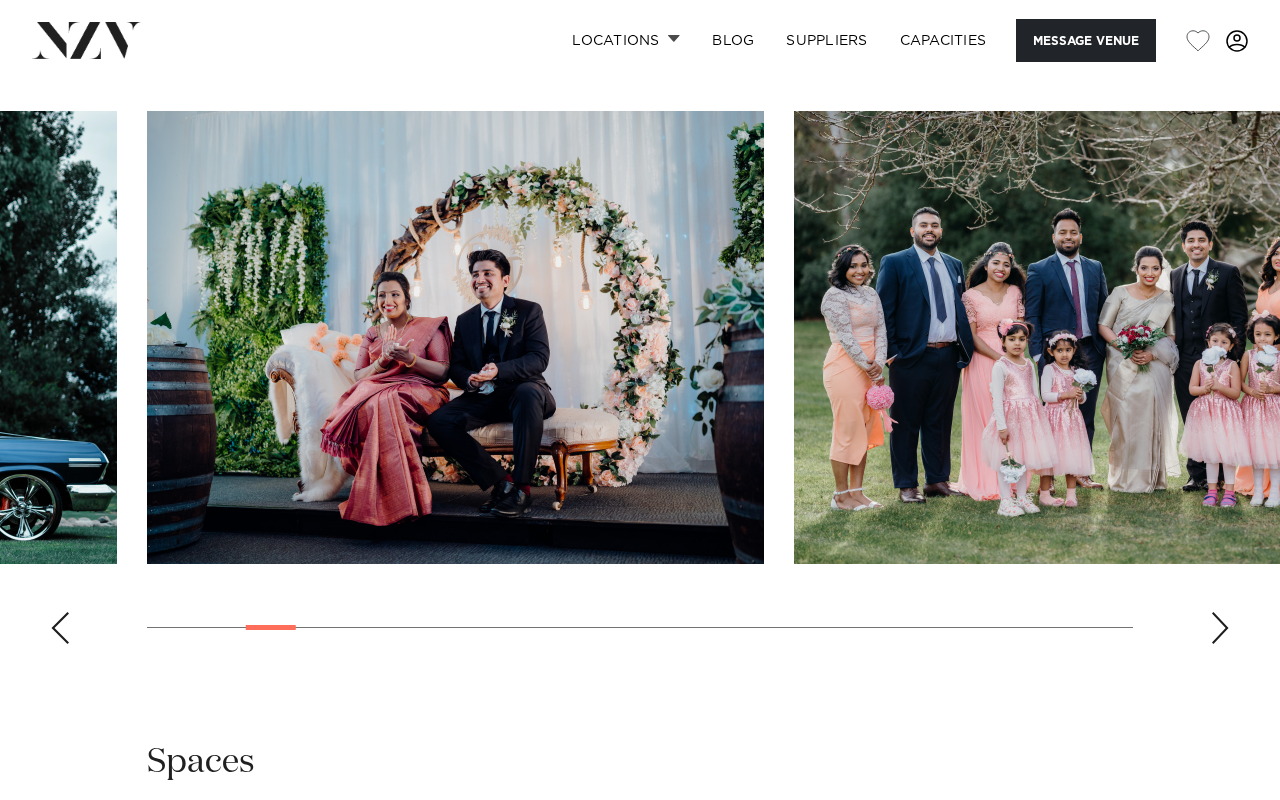 click at bounding box center (1220, 628) 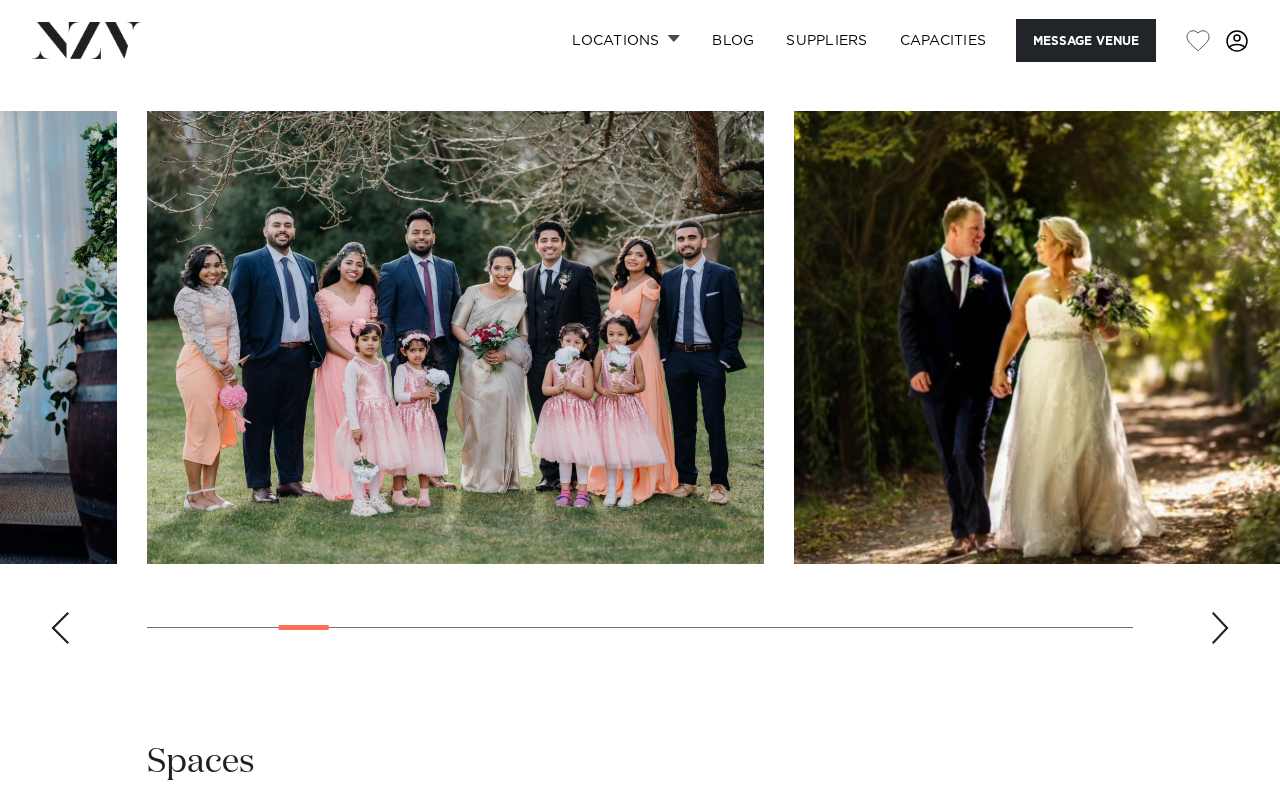 click at bounding box center (1220, 628) 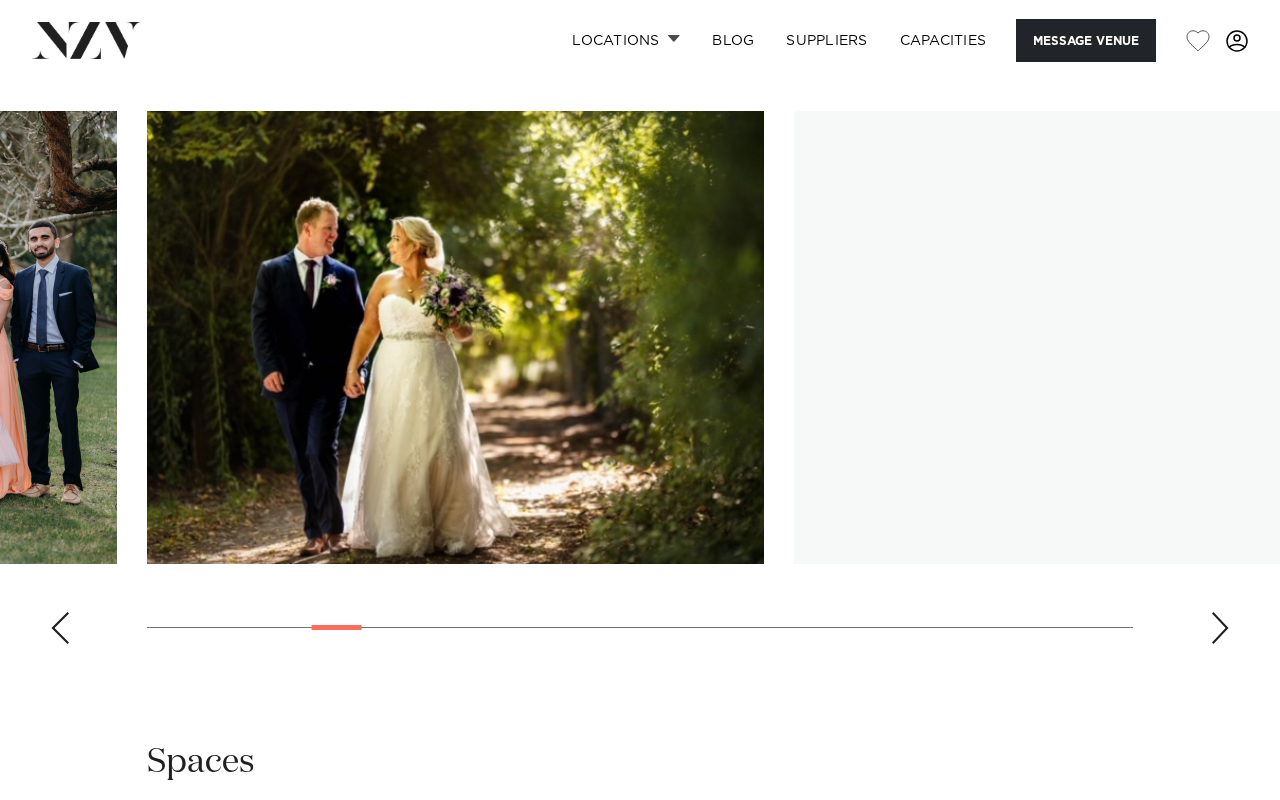click at bounding box center [1220, 628] 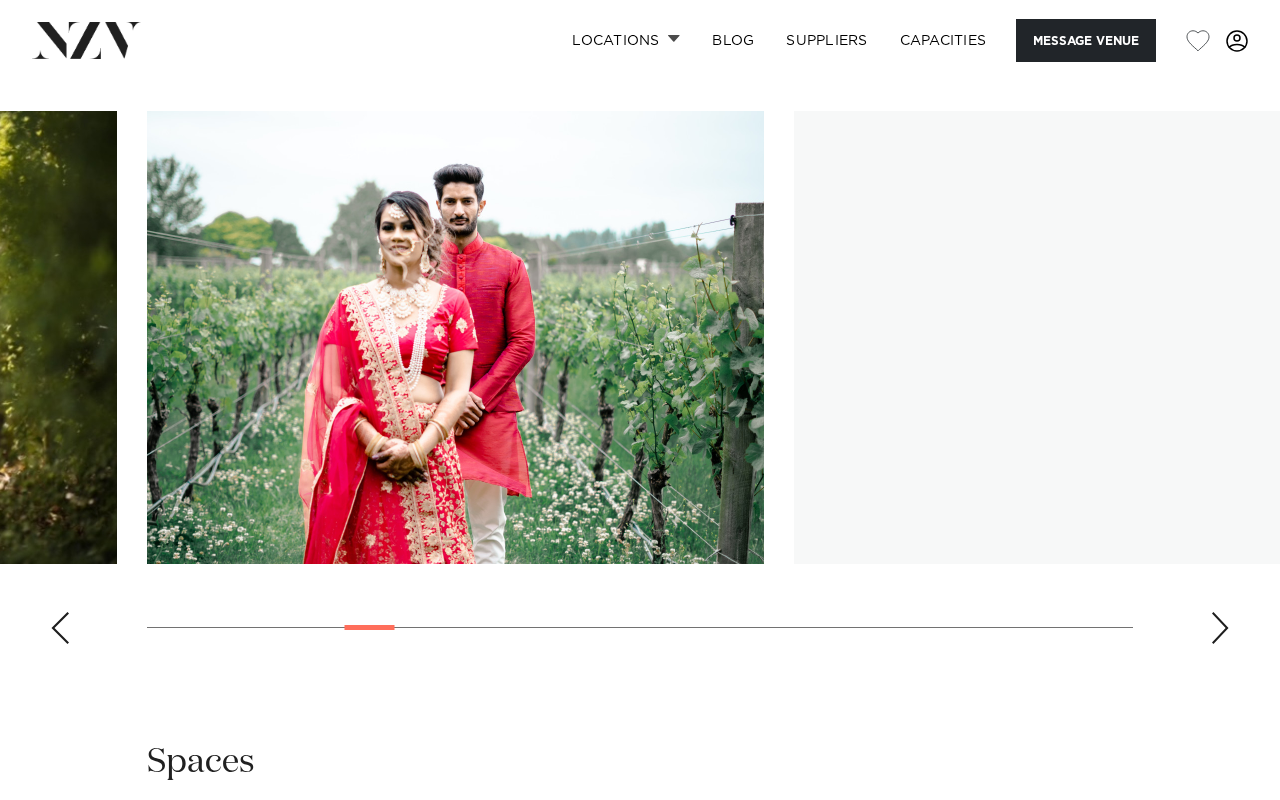 click at bounding box center (1220, 628) 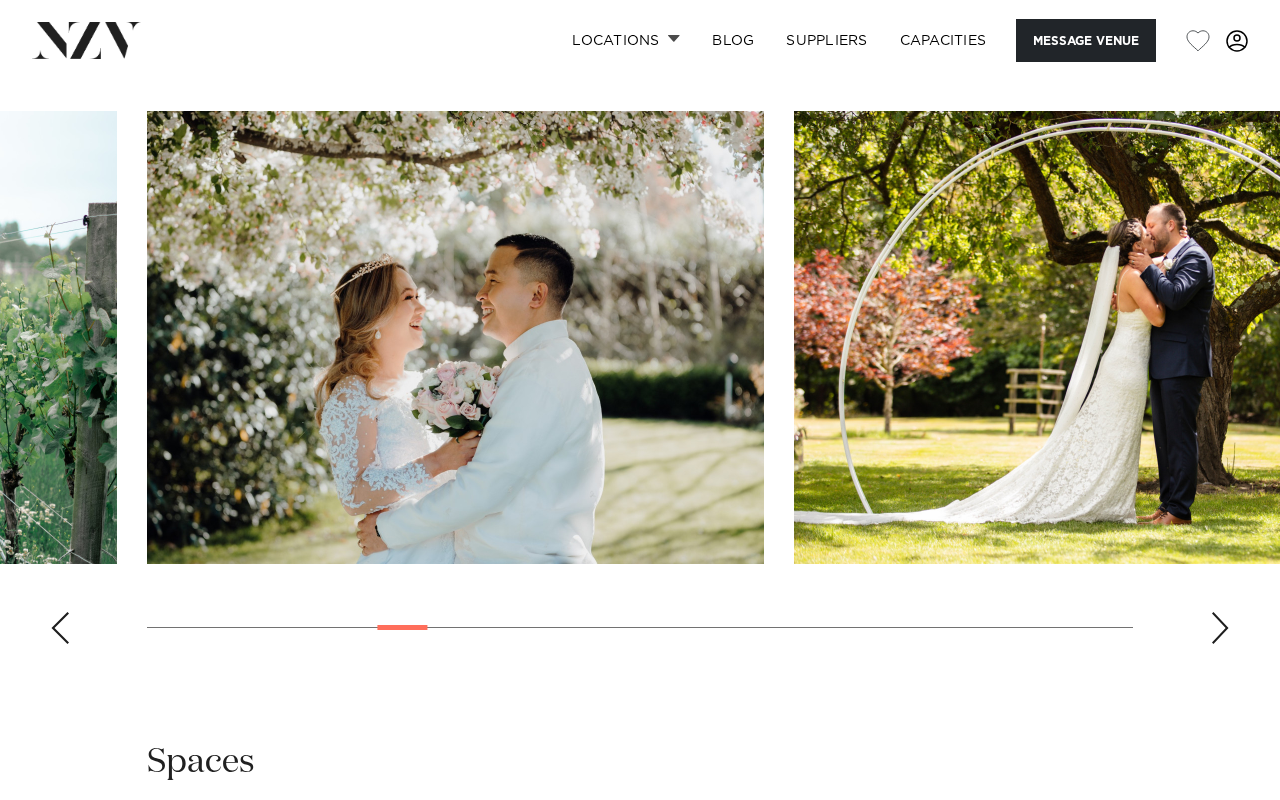 click at bounding box center (1220, 628) 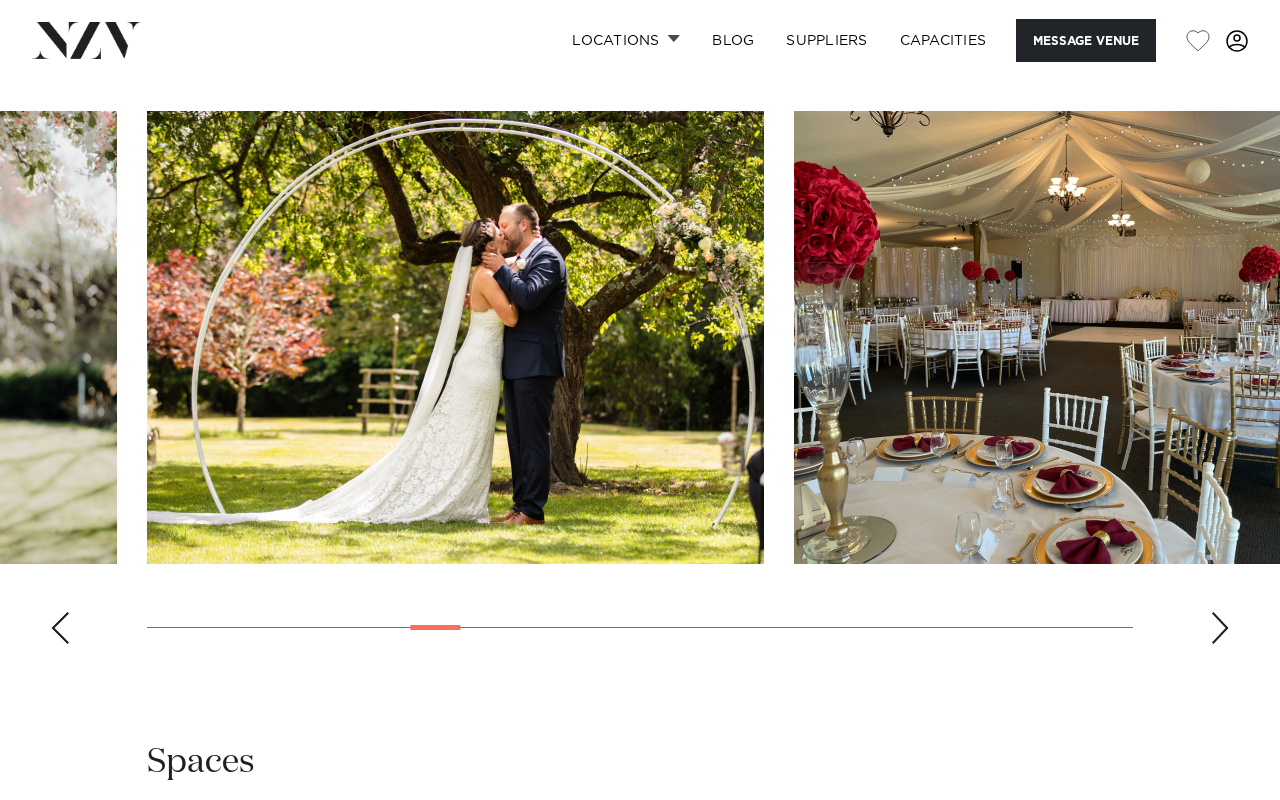 click at bounding box center [1220, 628] 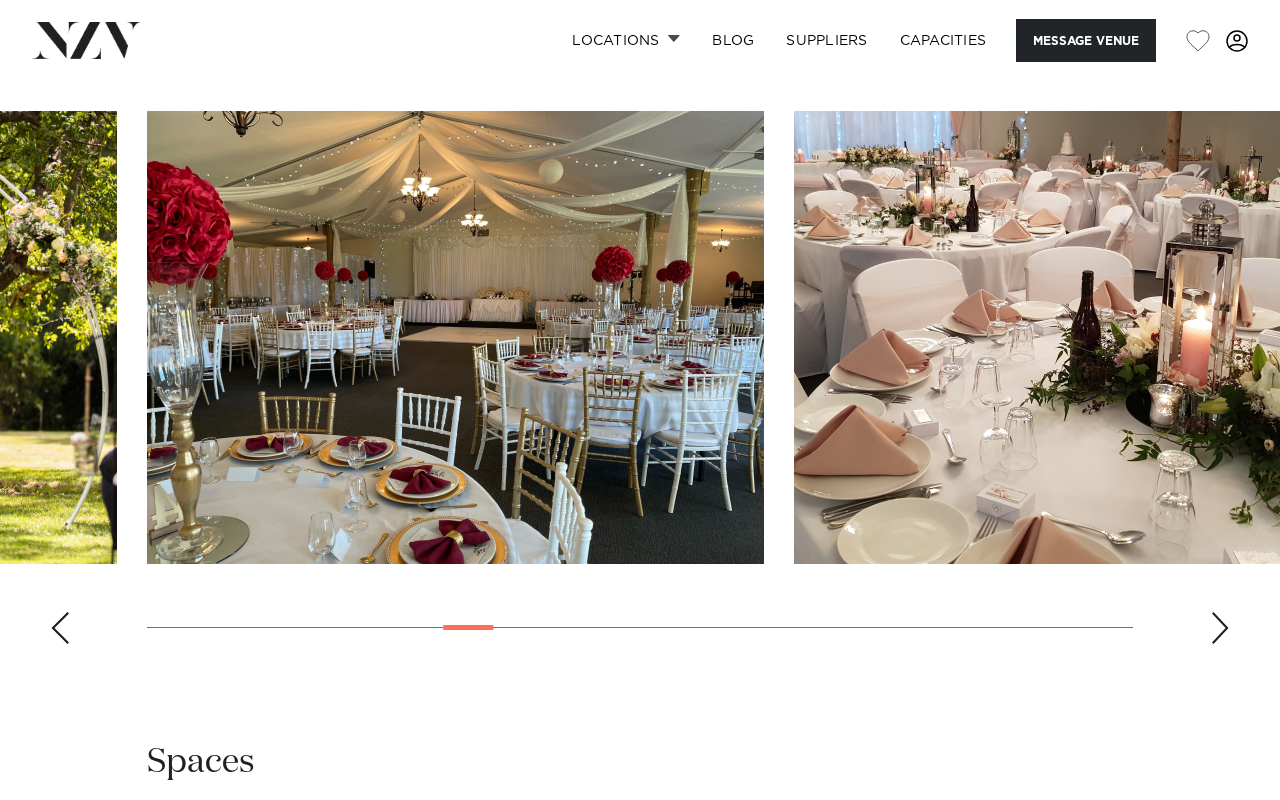 click at bounding box center (1220, 628) 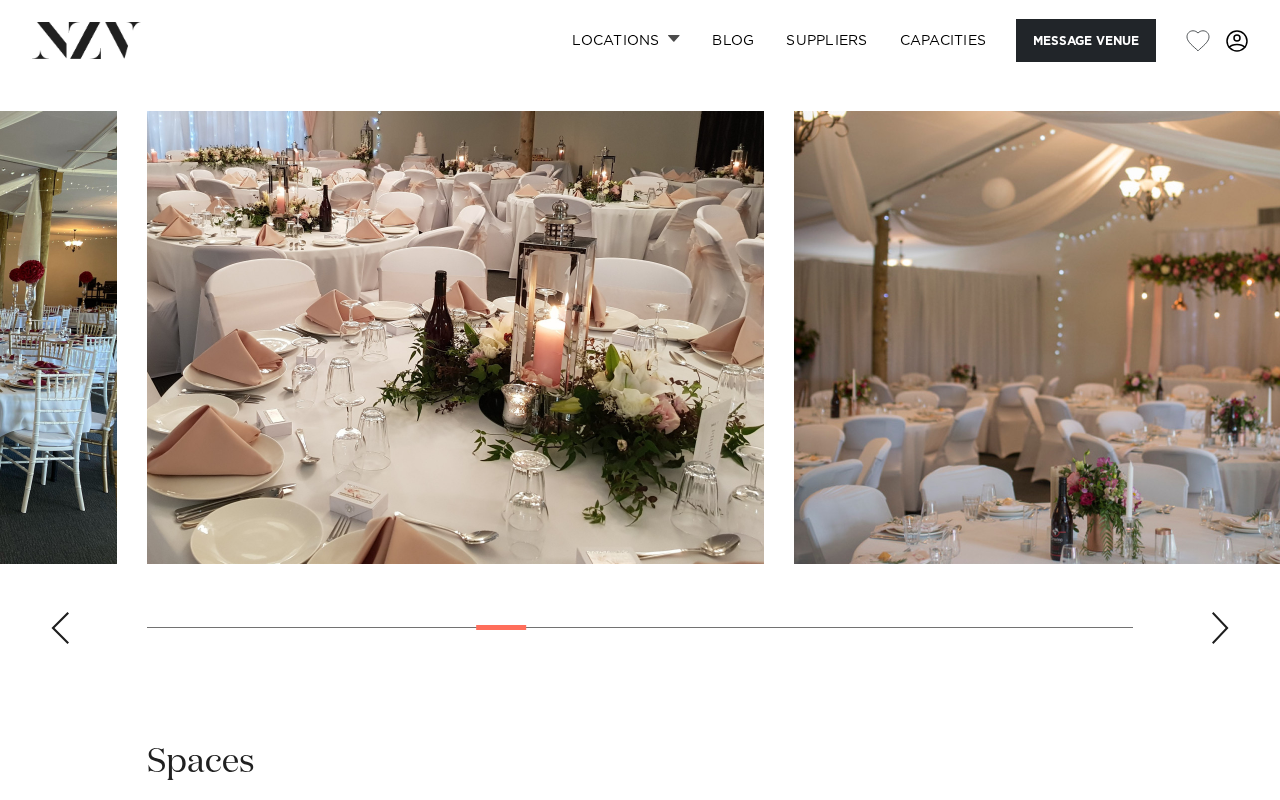 click at bounding box center [1220, 628] 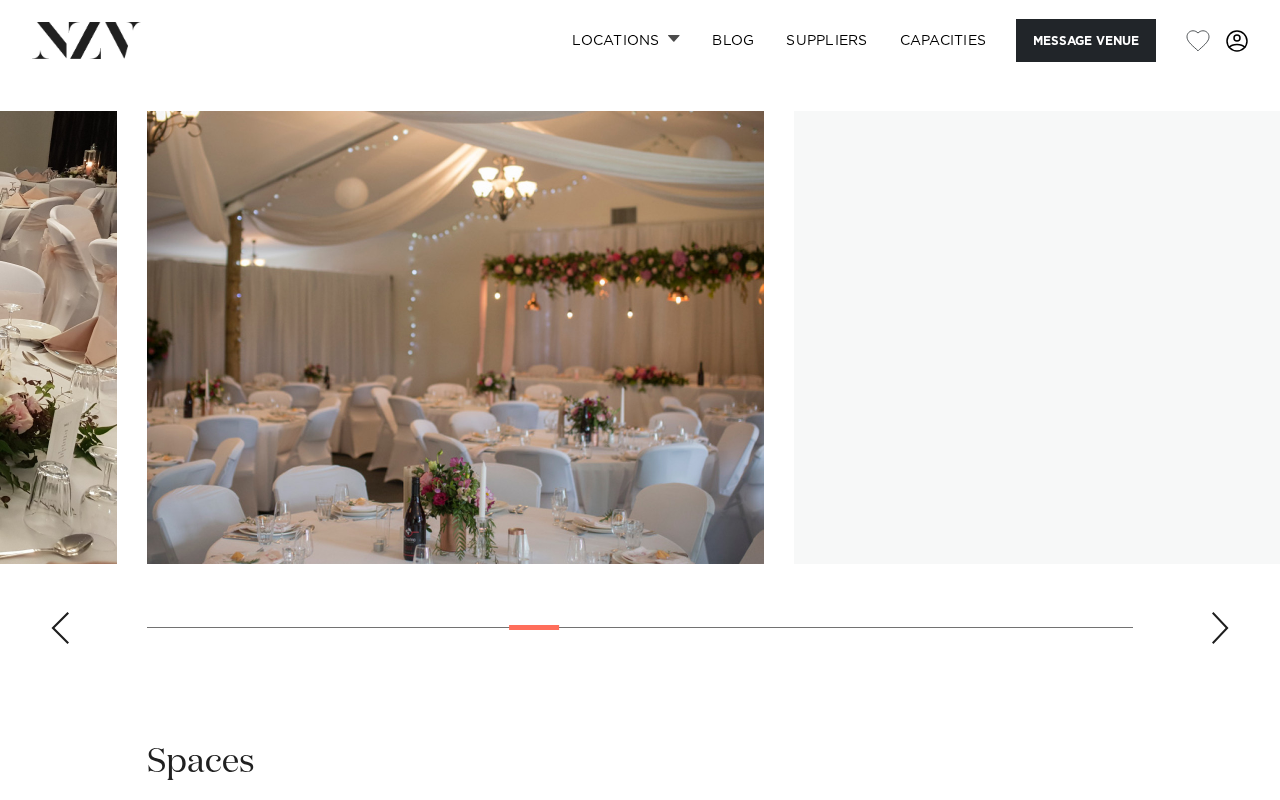 click at bounding box center (1220, 628) 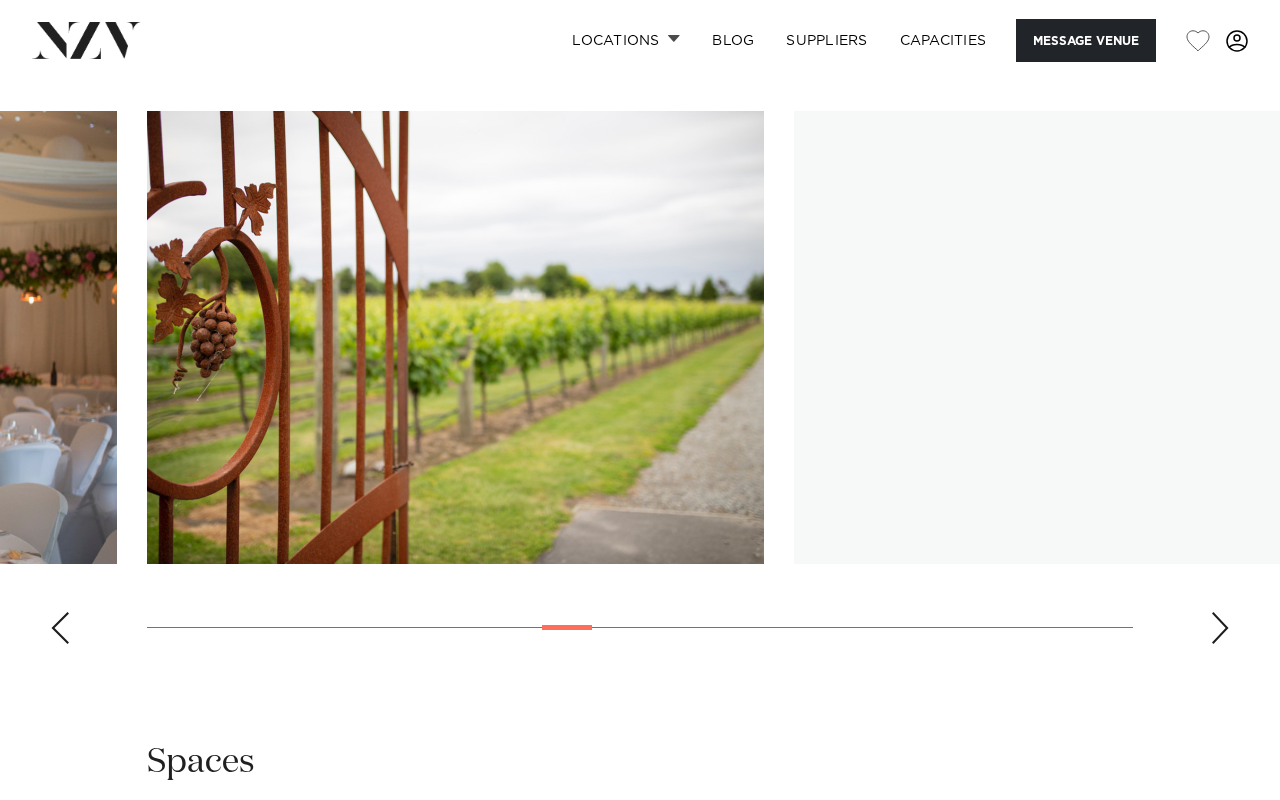 click at bounding box center [1220, 628] 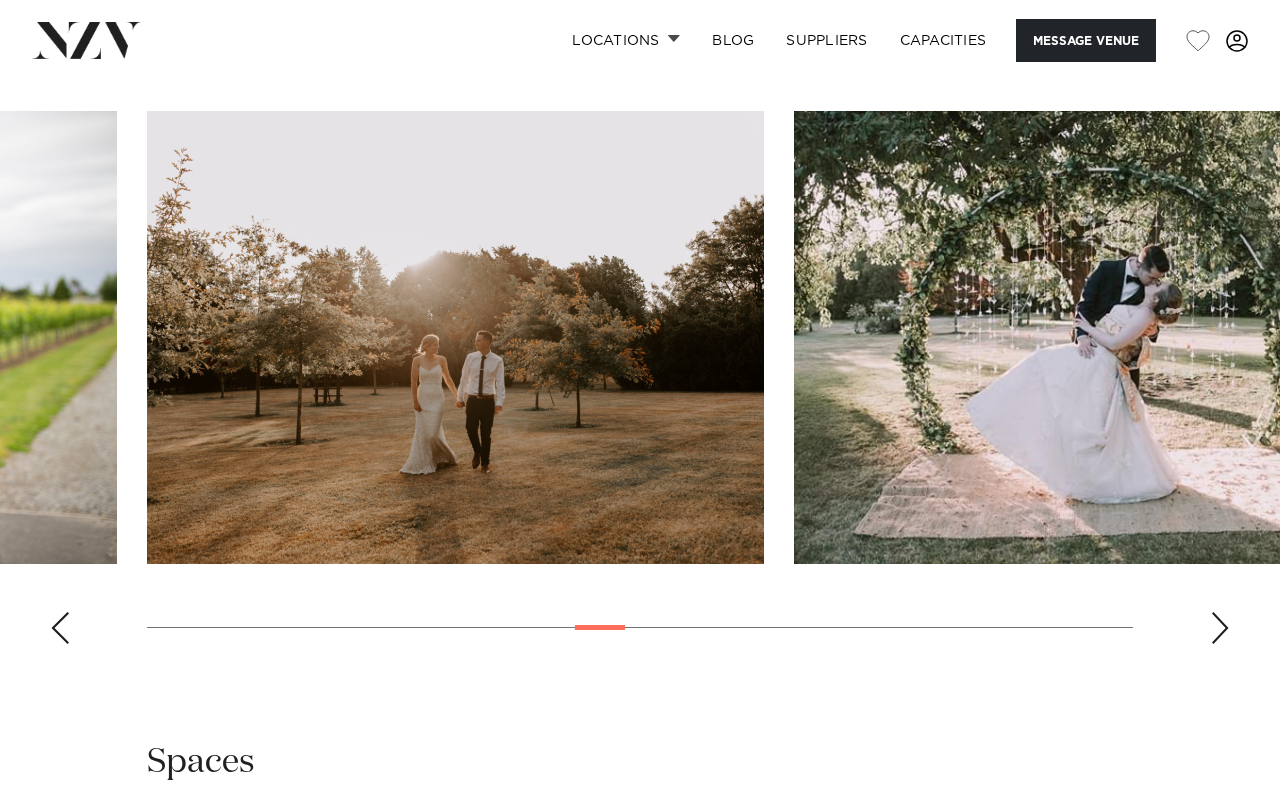 click at bounding box center [1220, 628] 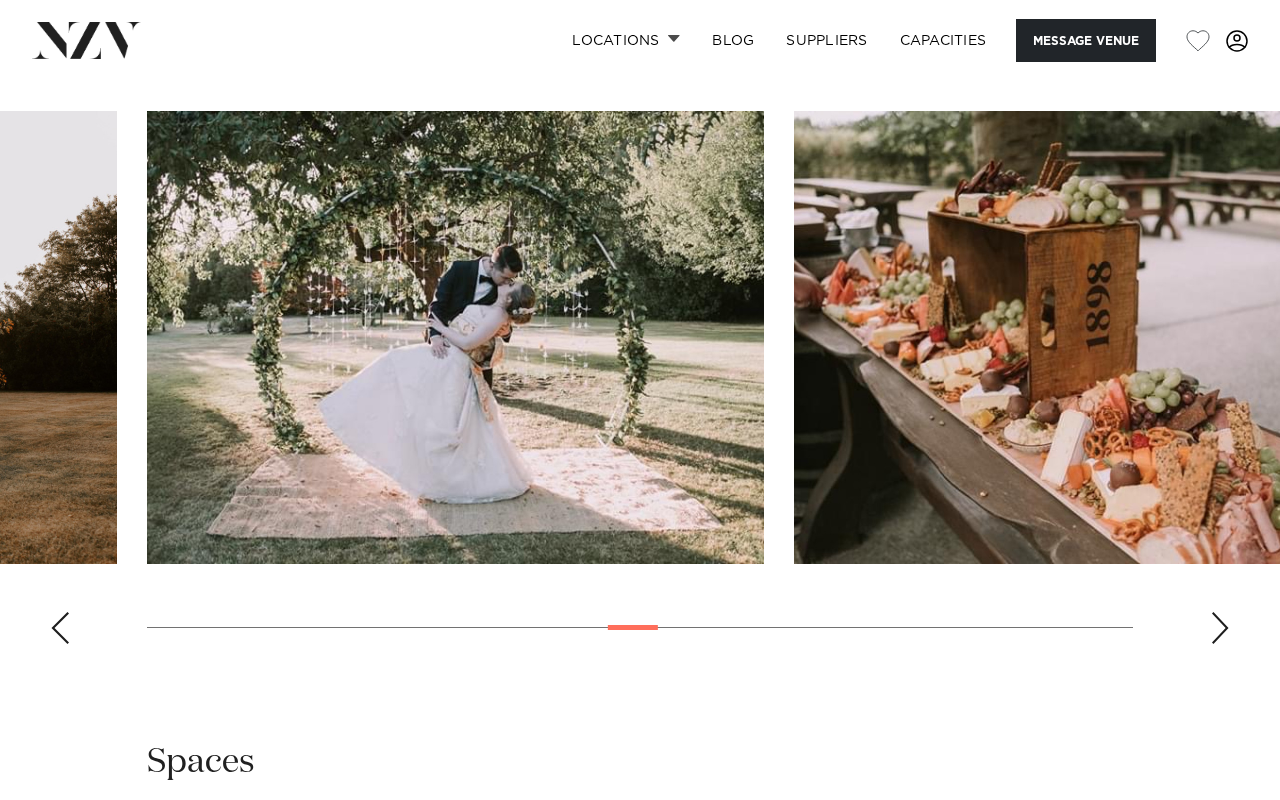 click at bounding box center [1220, 628] 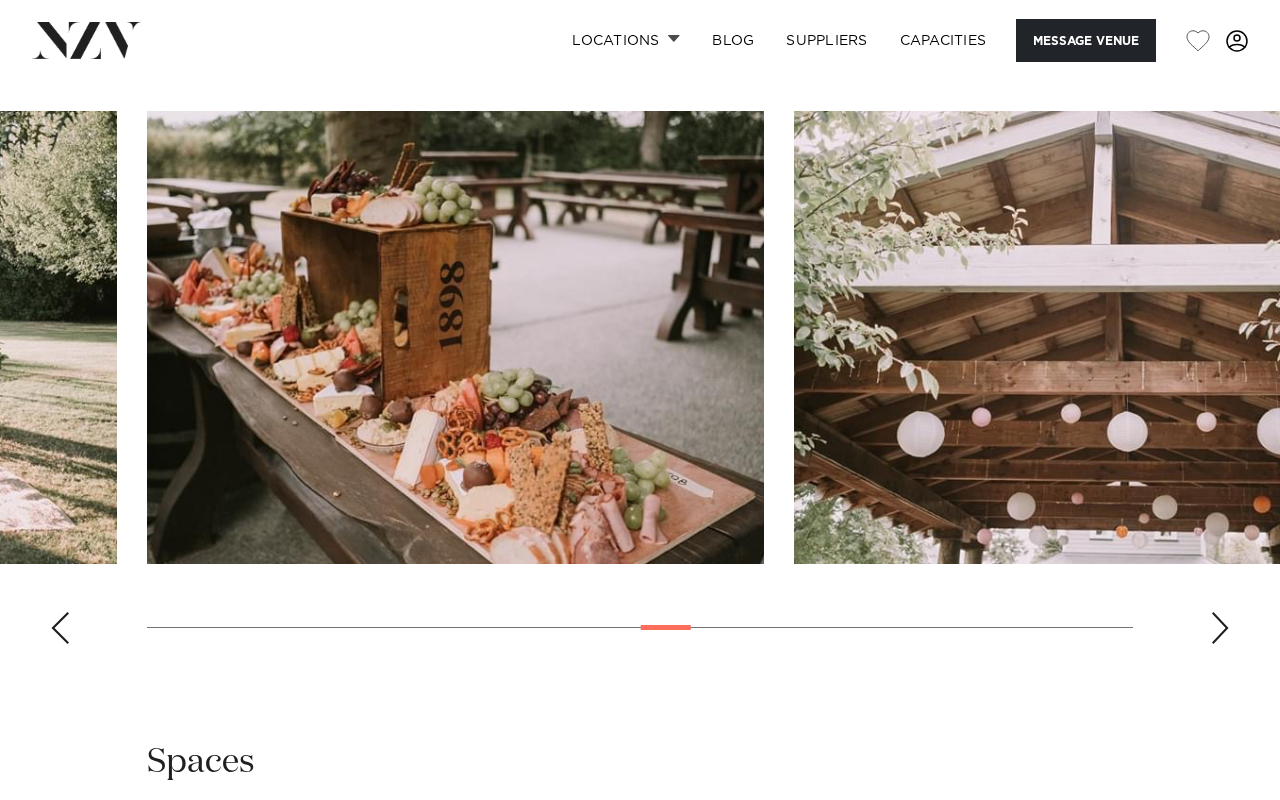 click at bounding box center (1220, 628) 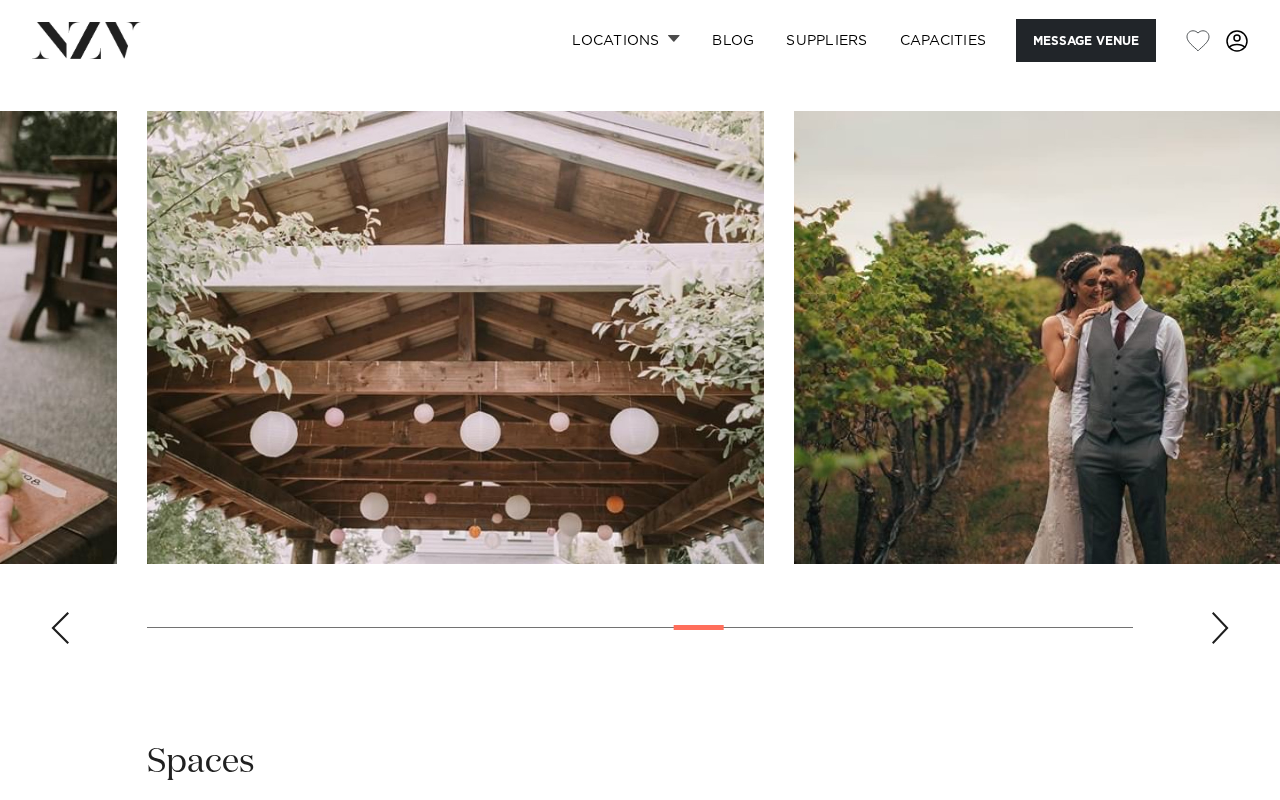 click at bounding box center (1220, 628) 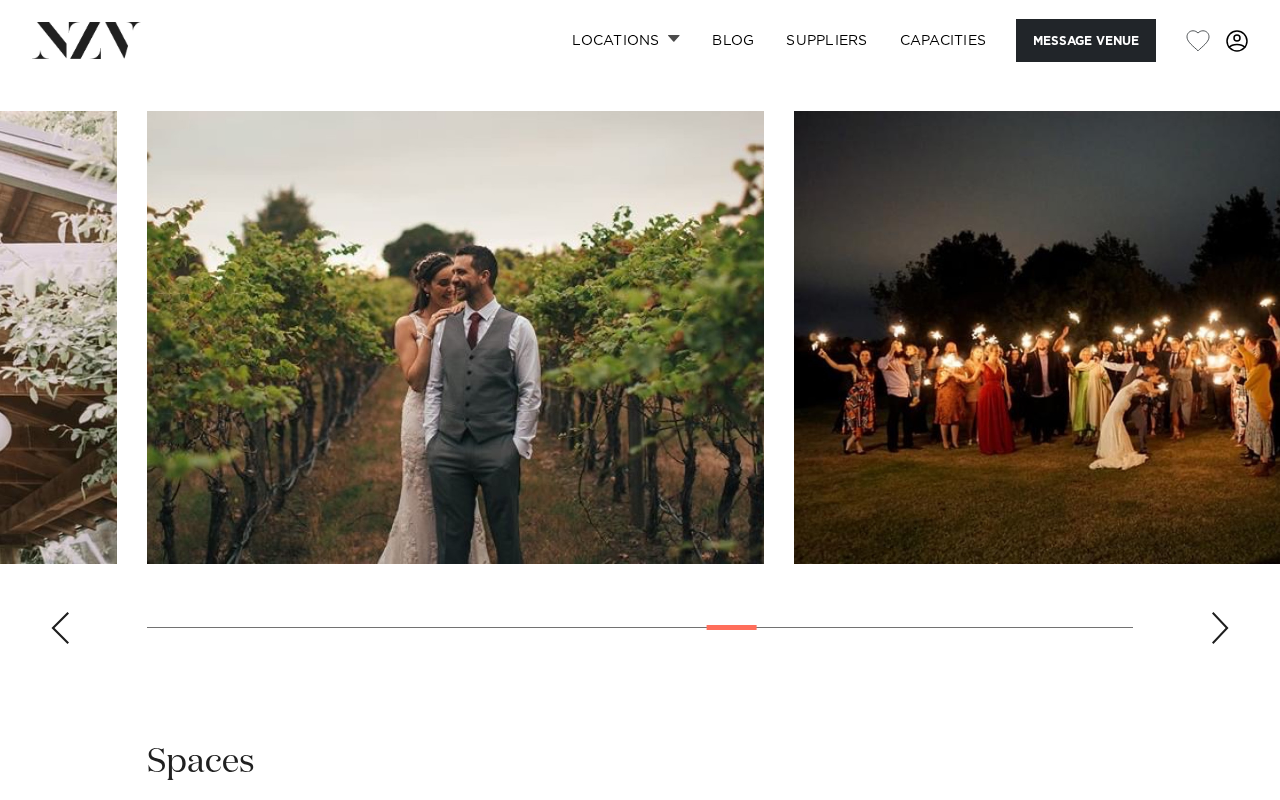 click at bounding box center (1220, 628) 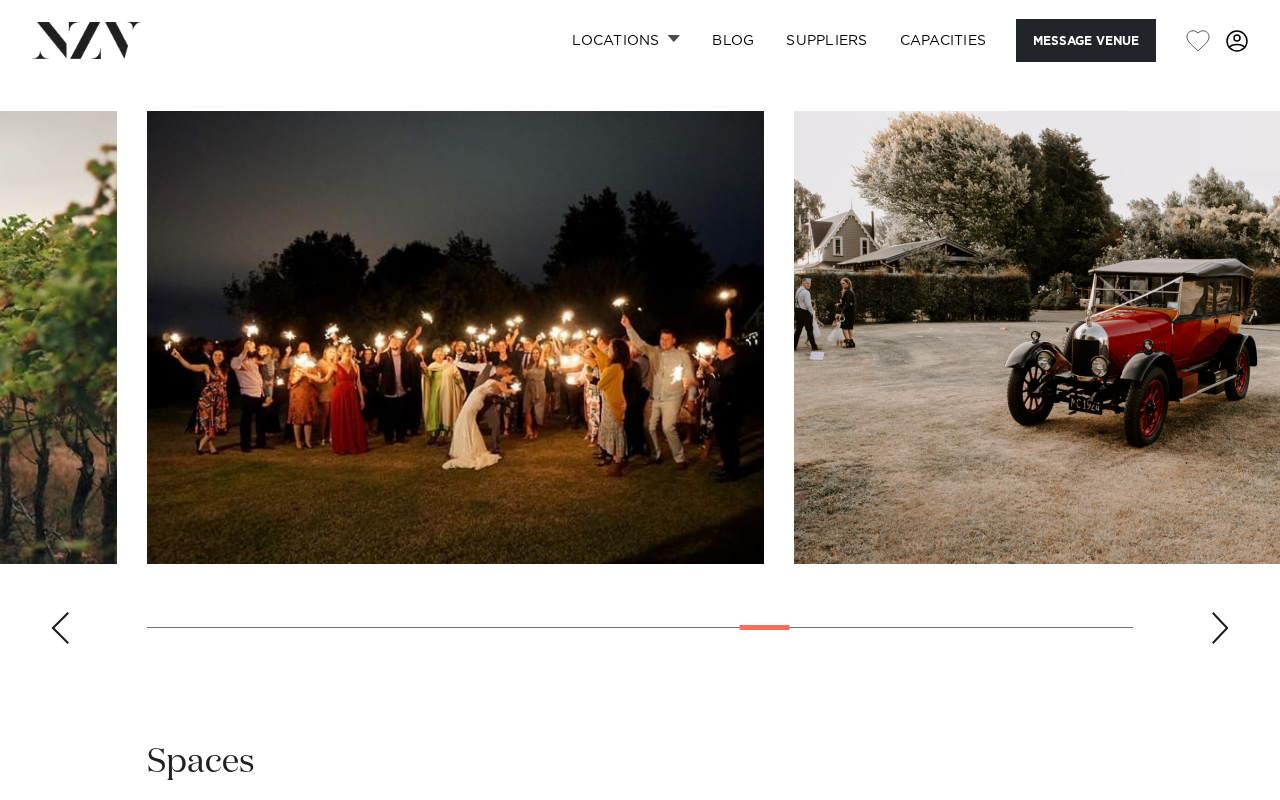 click at bounding box center [1220, 628] 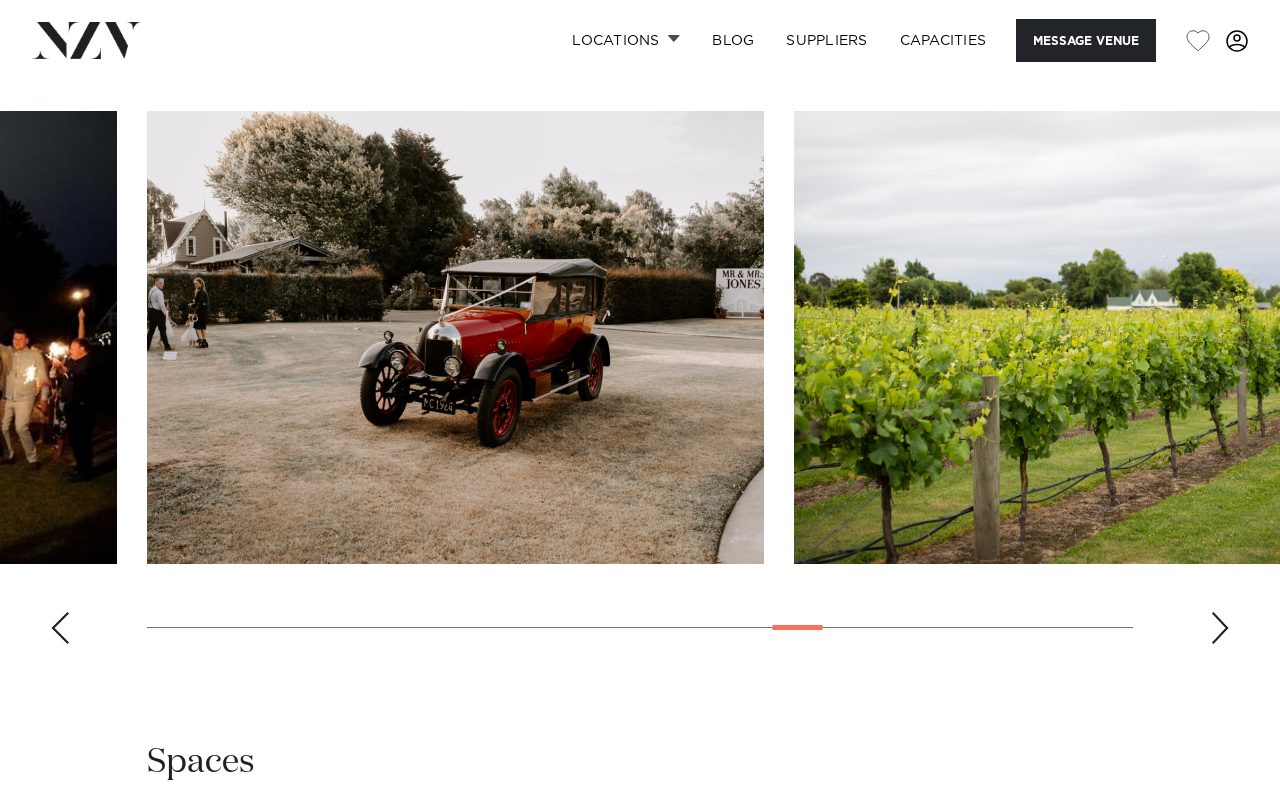 click at bounding box center [1220, 628] 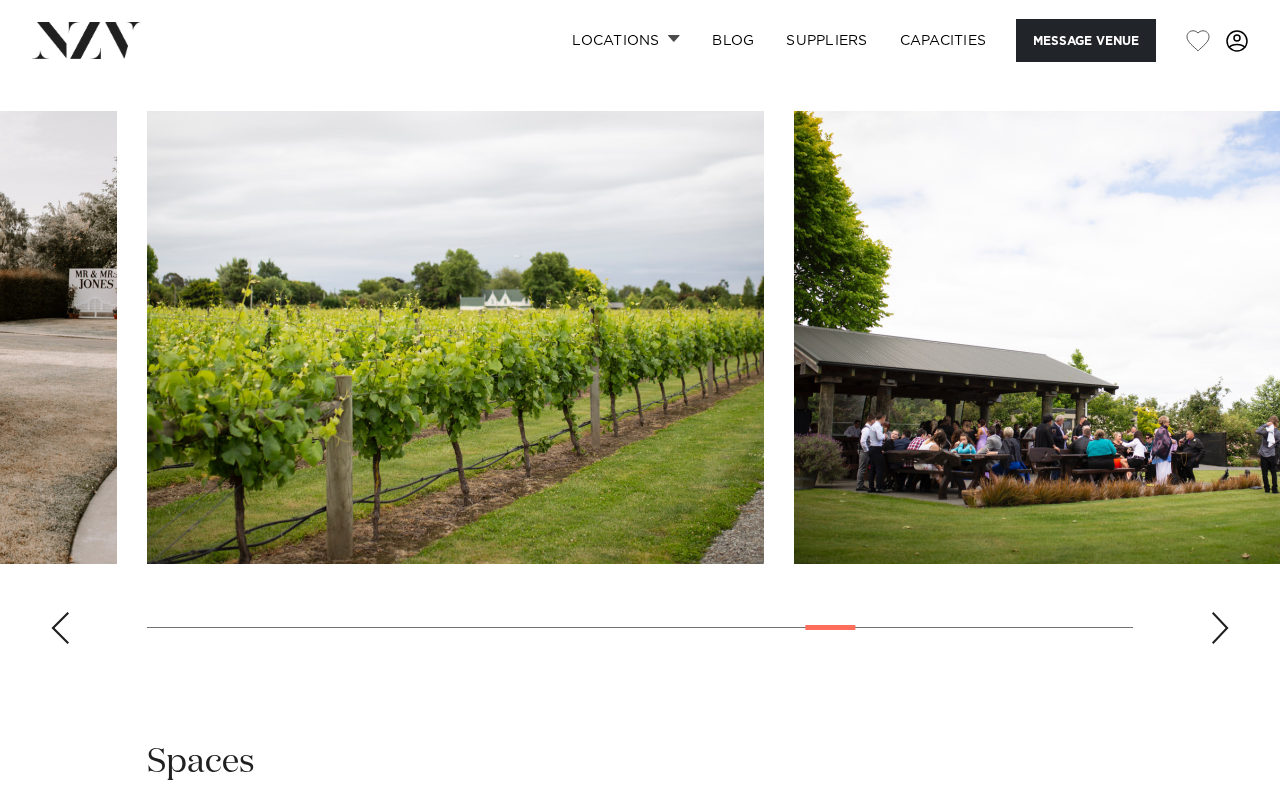 click at bounding box center (1220, 628) 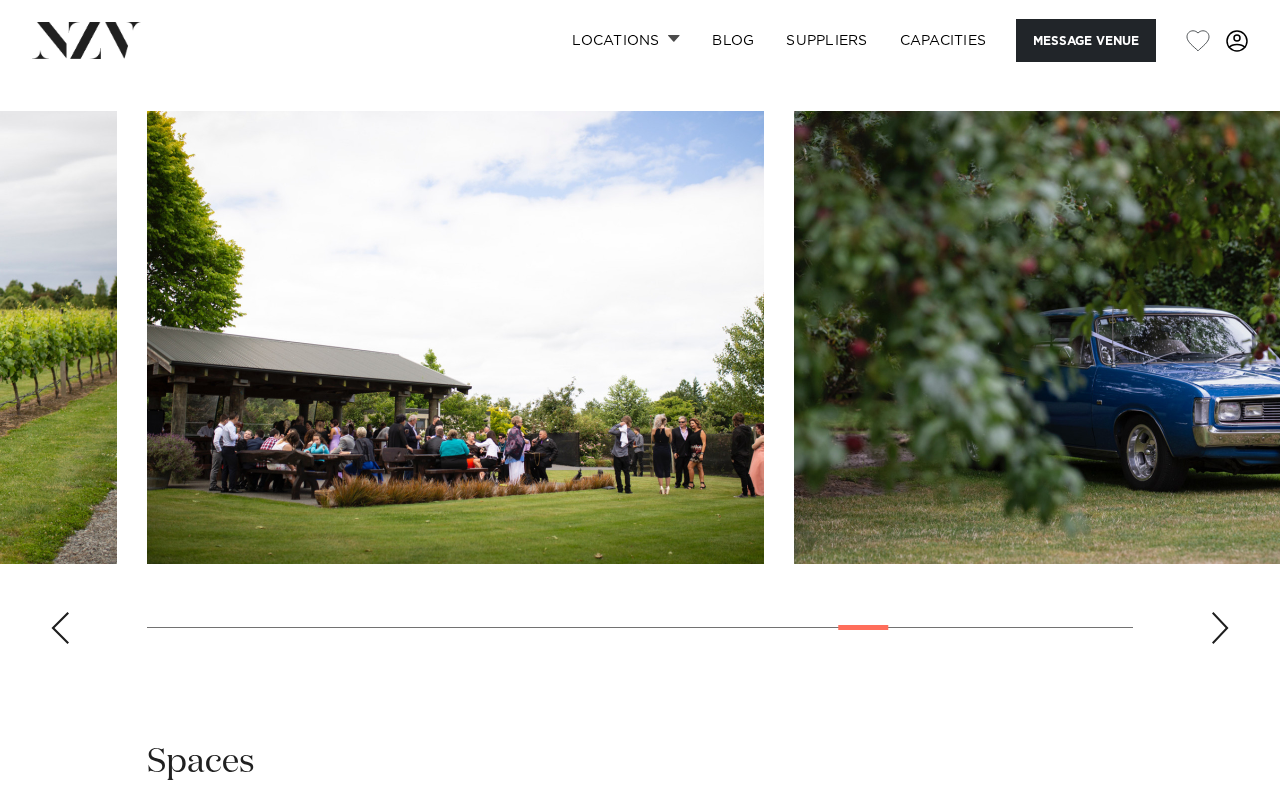 click at bounding box center [1220, 628] 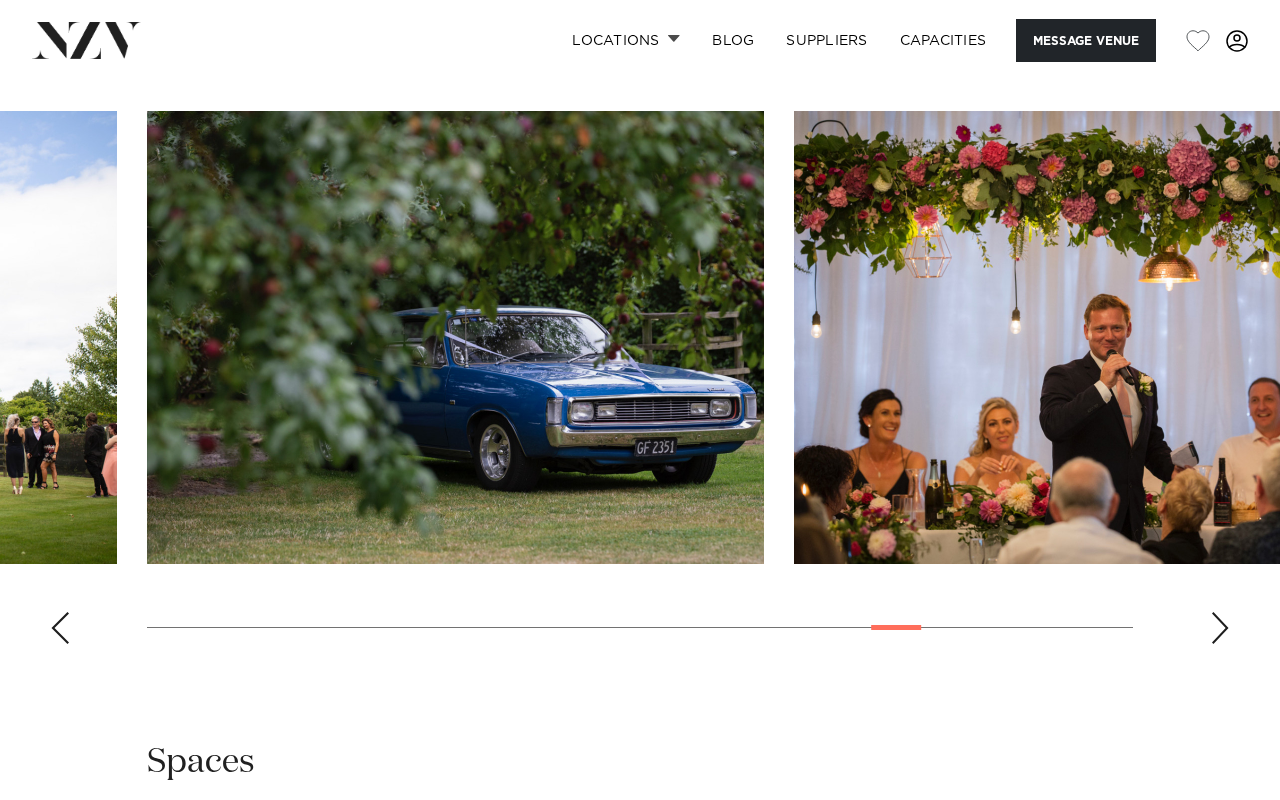 click at bounding box center (1220, 628) 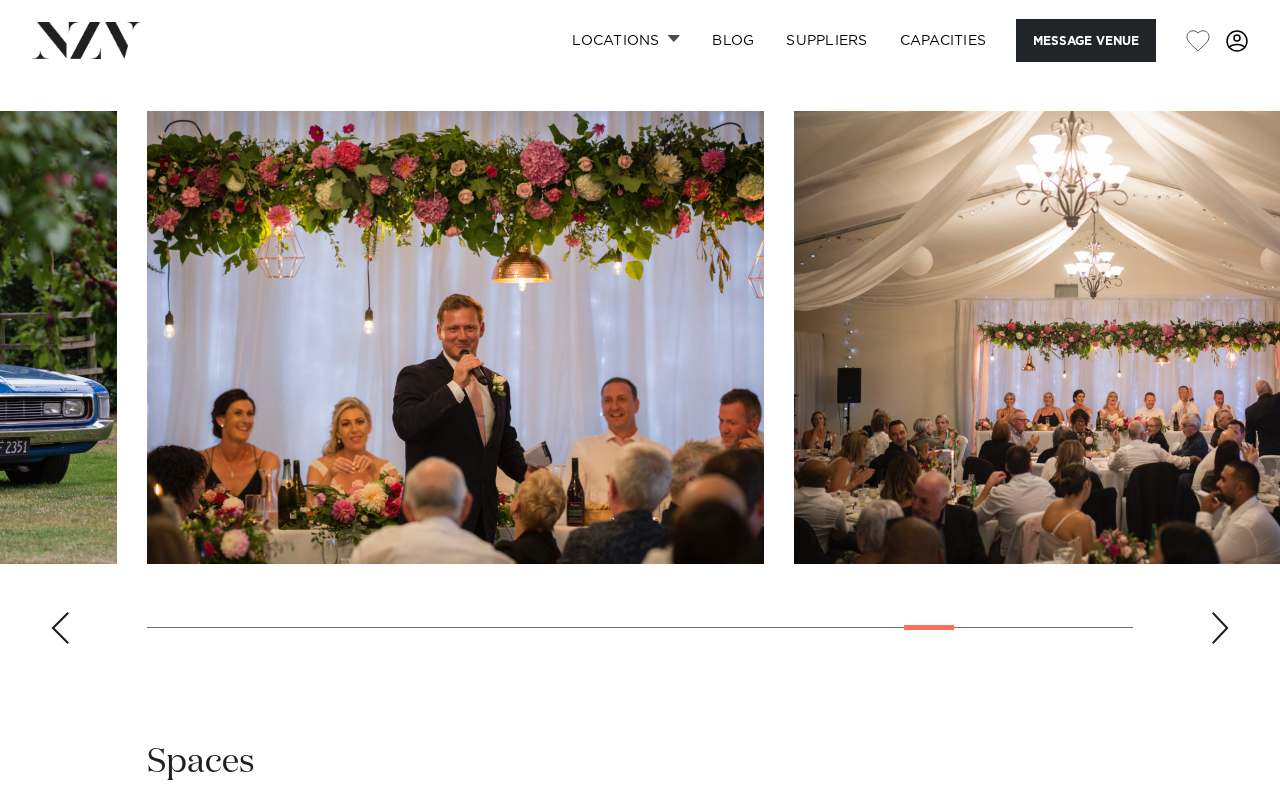 click at bounding box center [1220, 628] 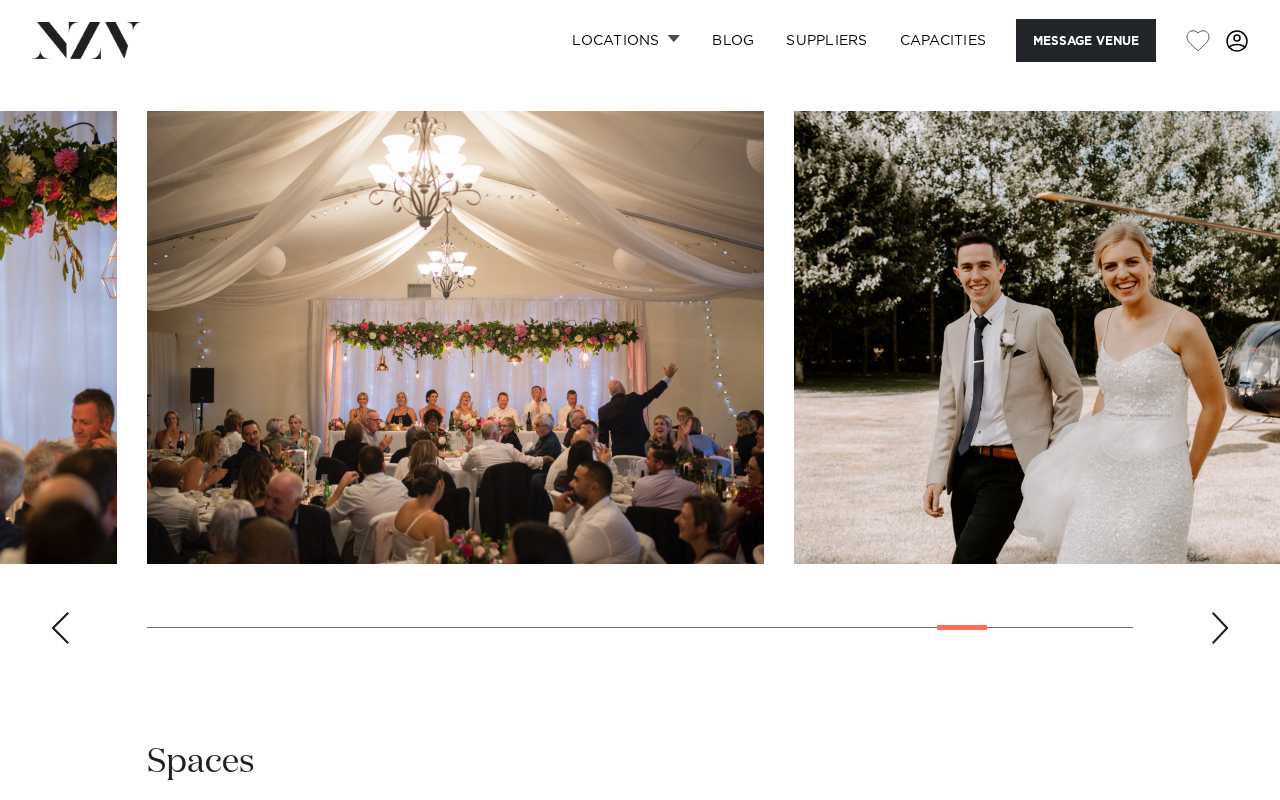 click at bounding box center (1220, 628) 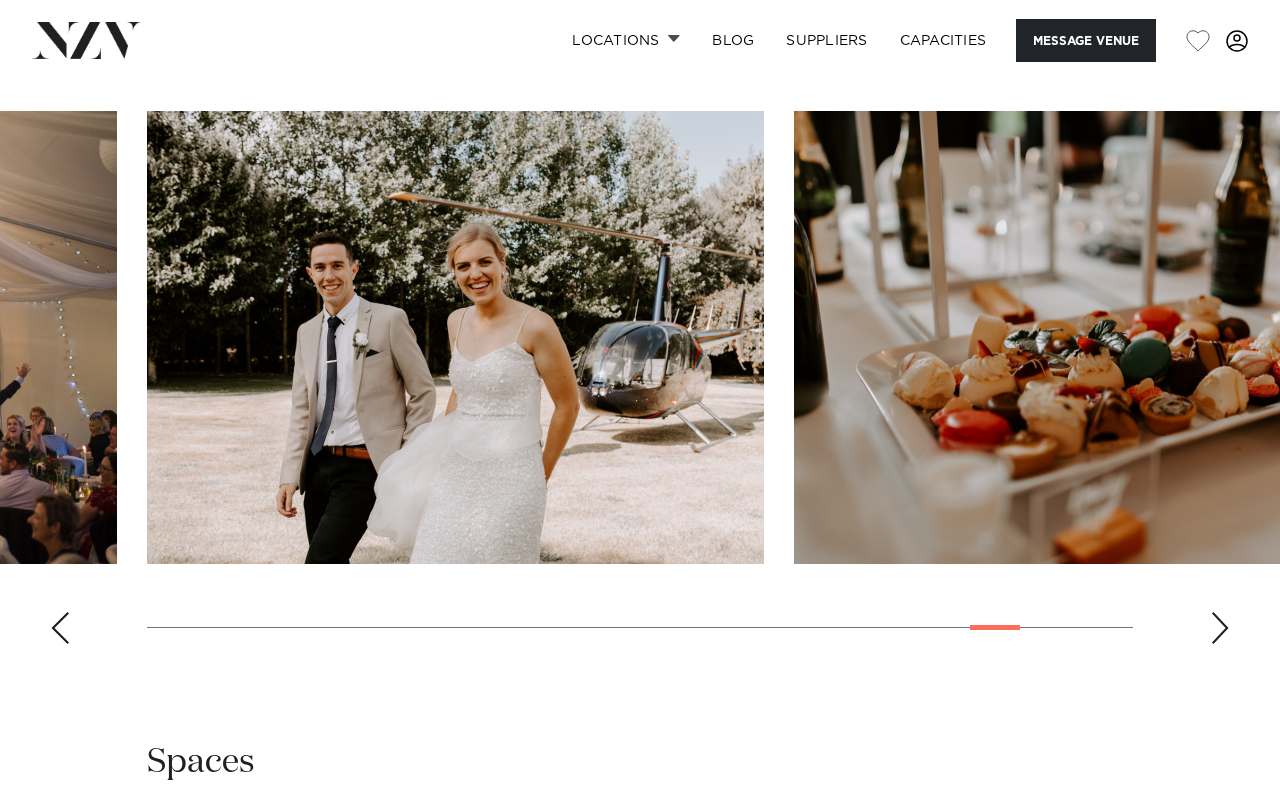 click at bounding box center (1220, 628) 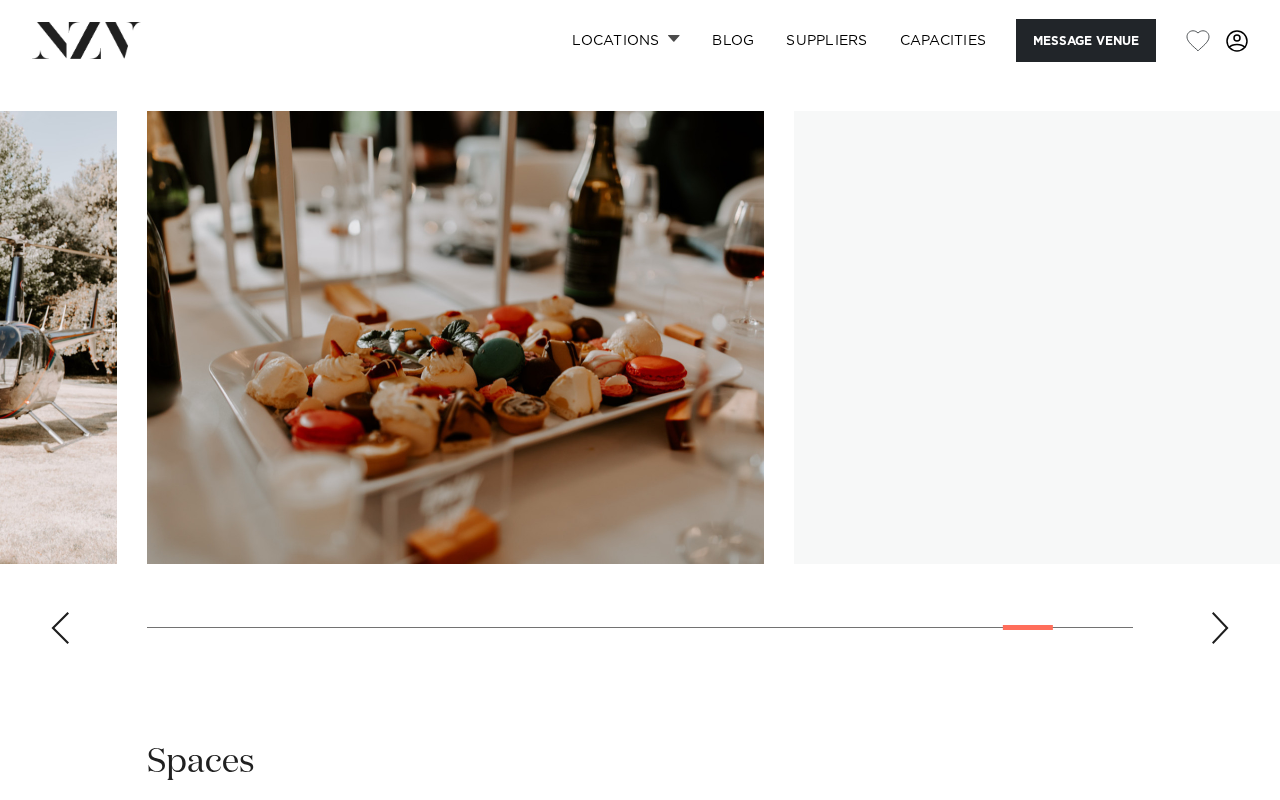 click at bounding box center [1220, 628] 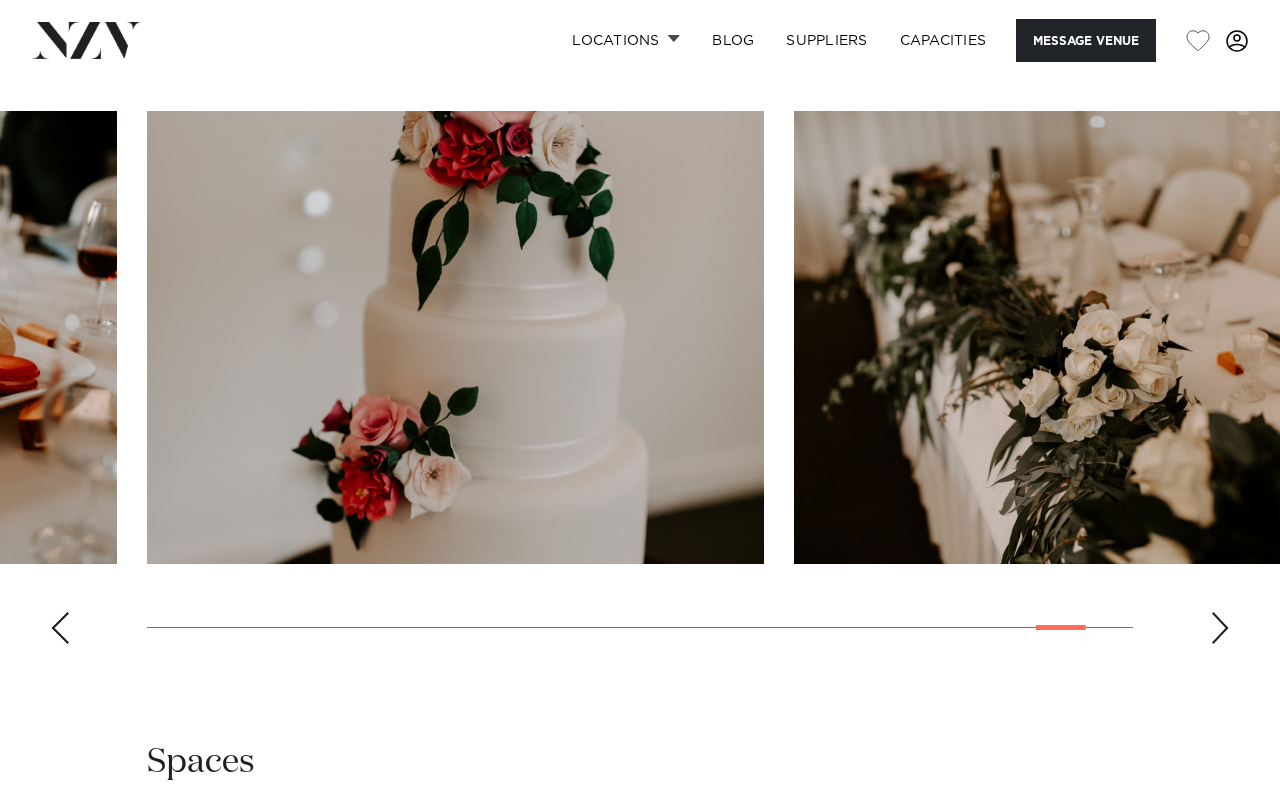 click at bounding box center [1220, 628] 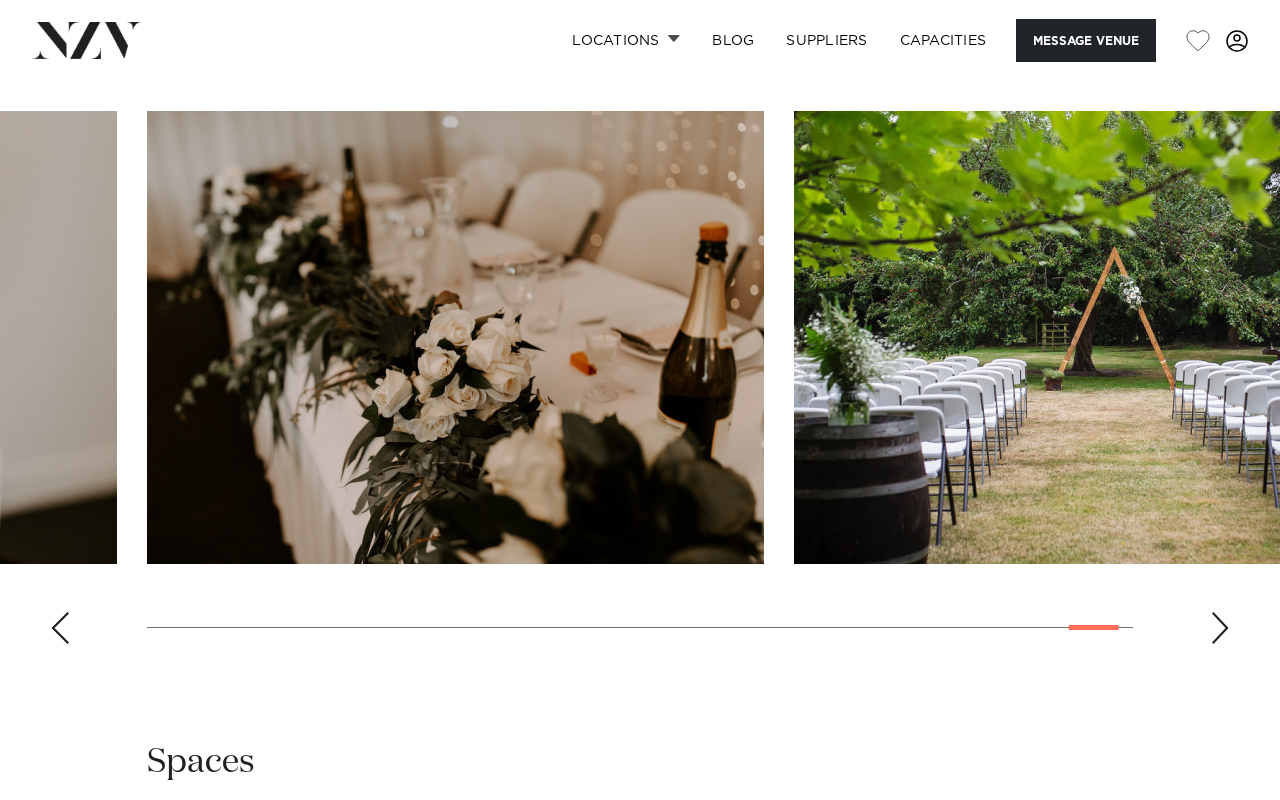 click at bounding box center (1220, 628) 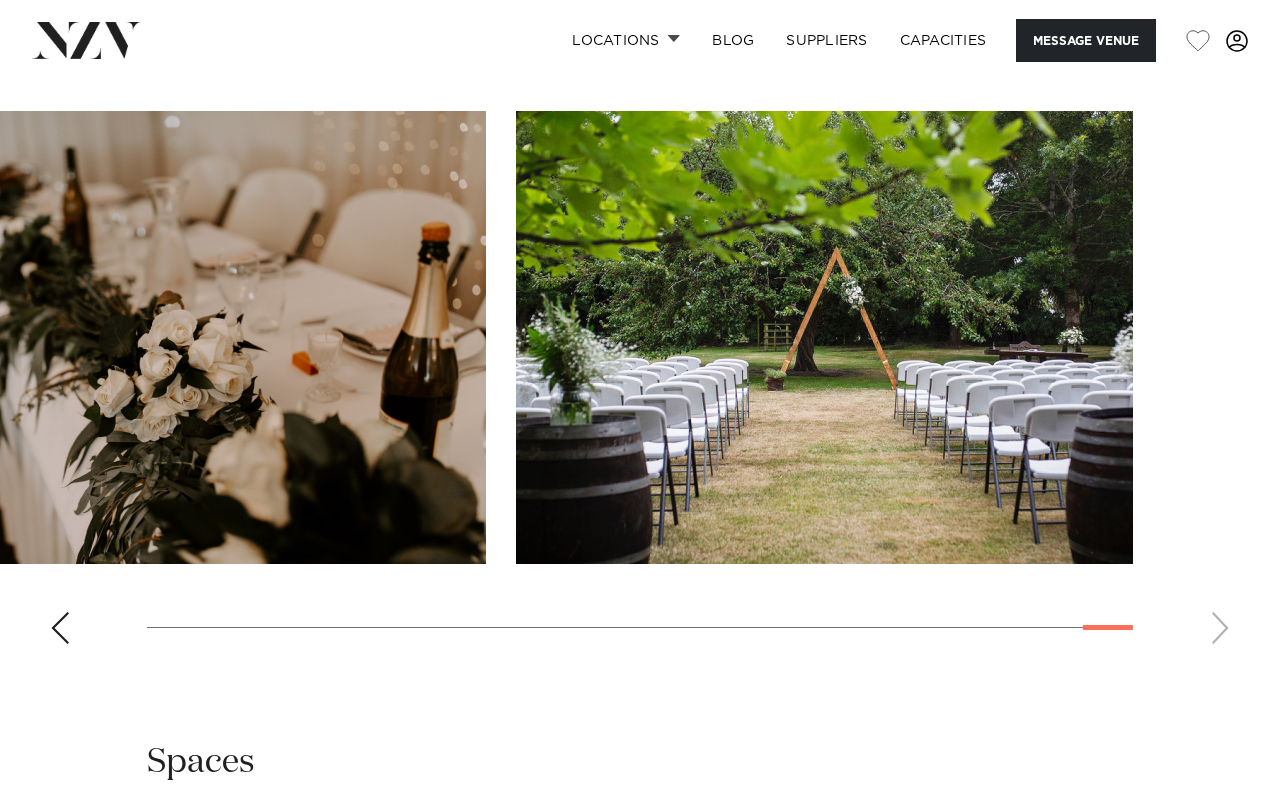 click at bounding box center (640, 385) 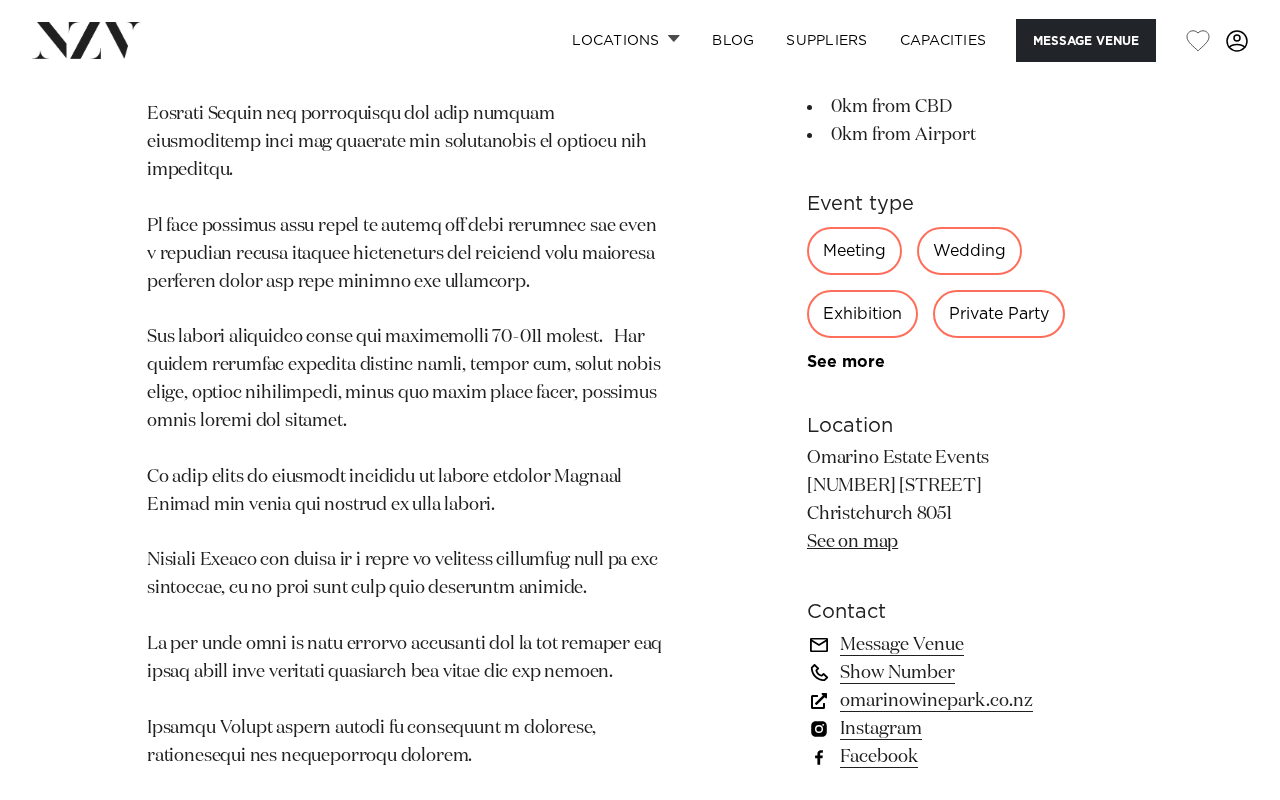 scroll, scrollTop: 1250, scrollLeft: 0, axis: vertical 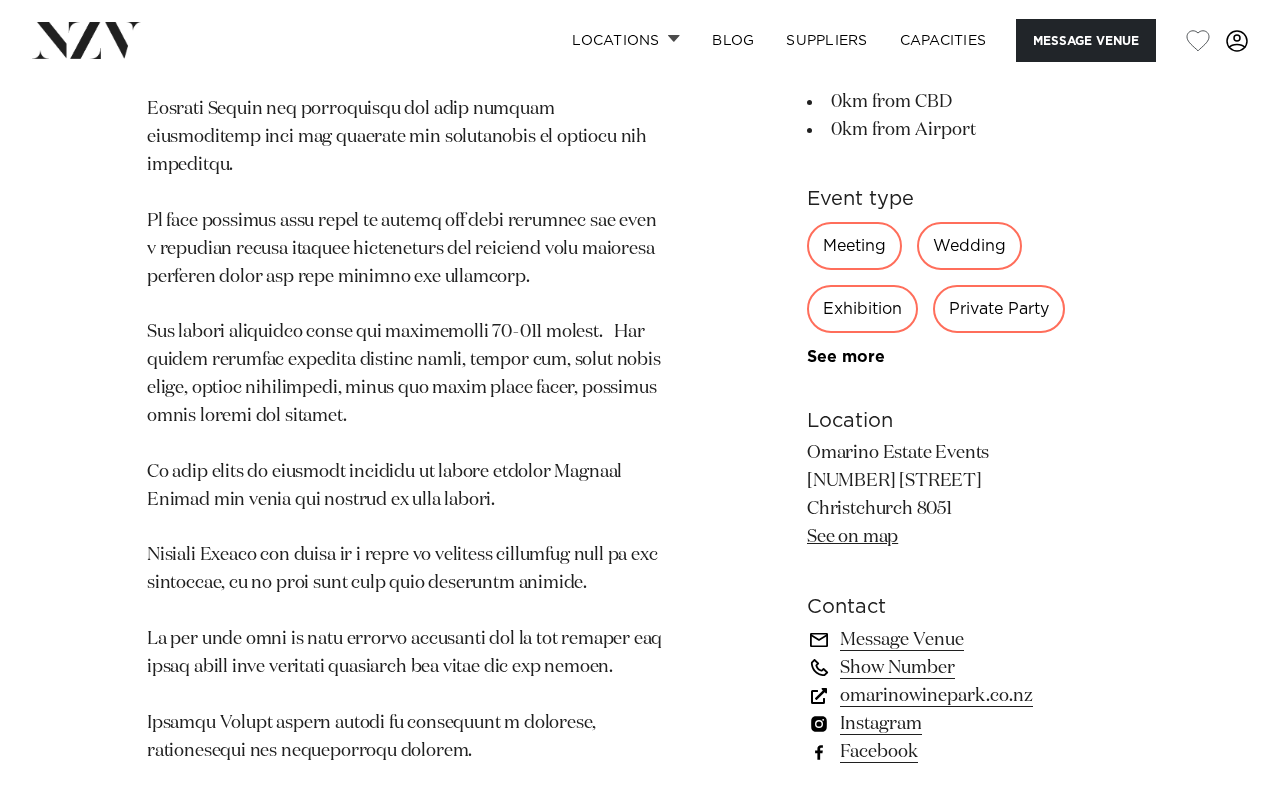 click on "omarinowinepark.co.nz" at bounding box center [970, 696] 